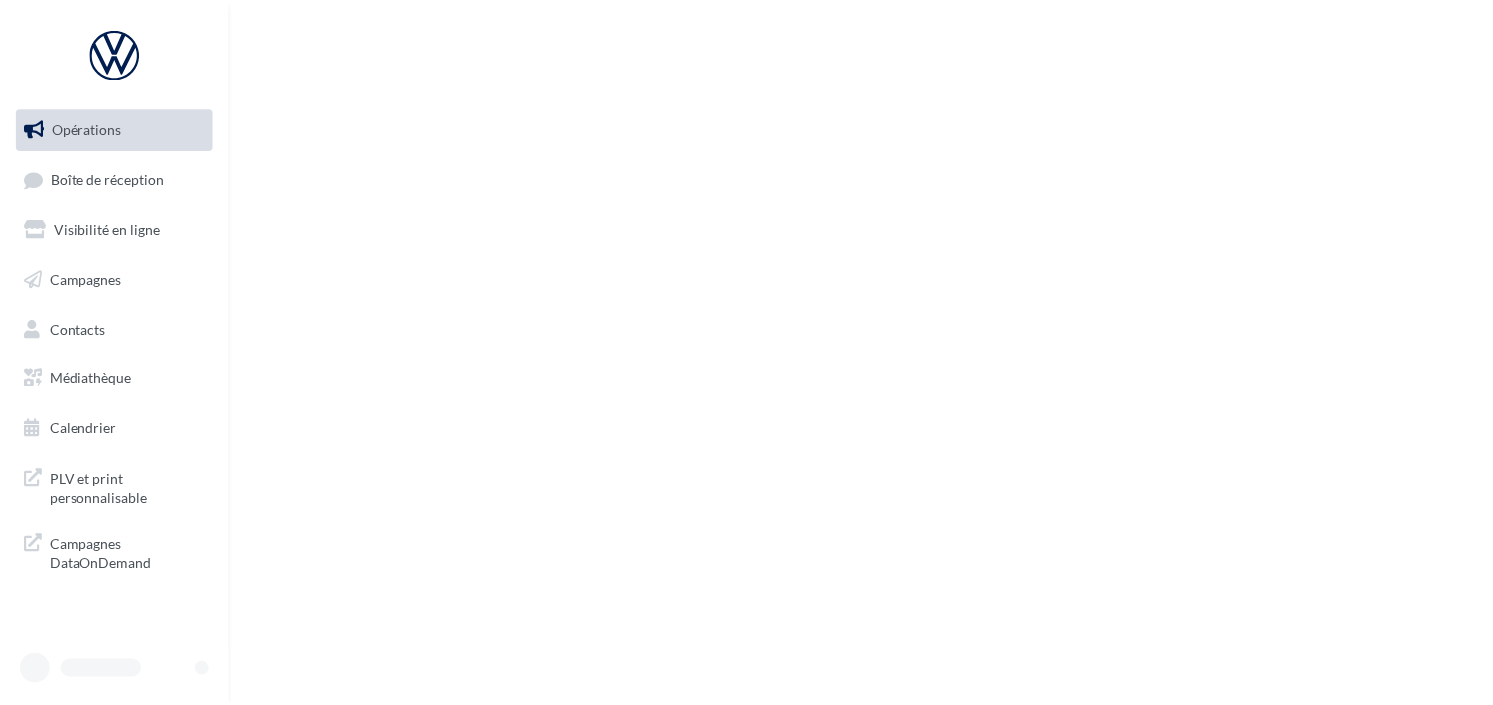 scroll, scrollTop: 0, scrollLeft: 0, axis: both 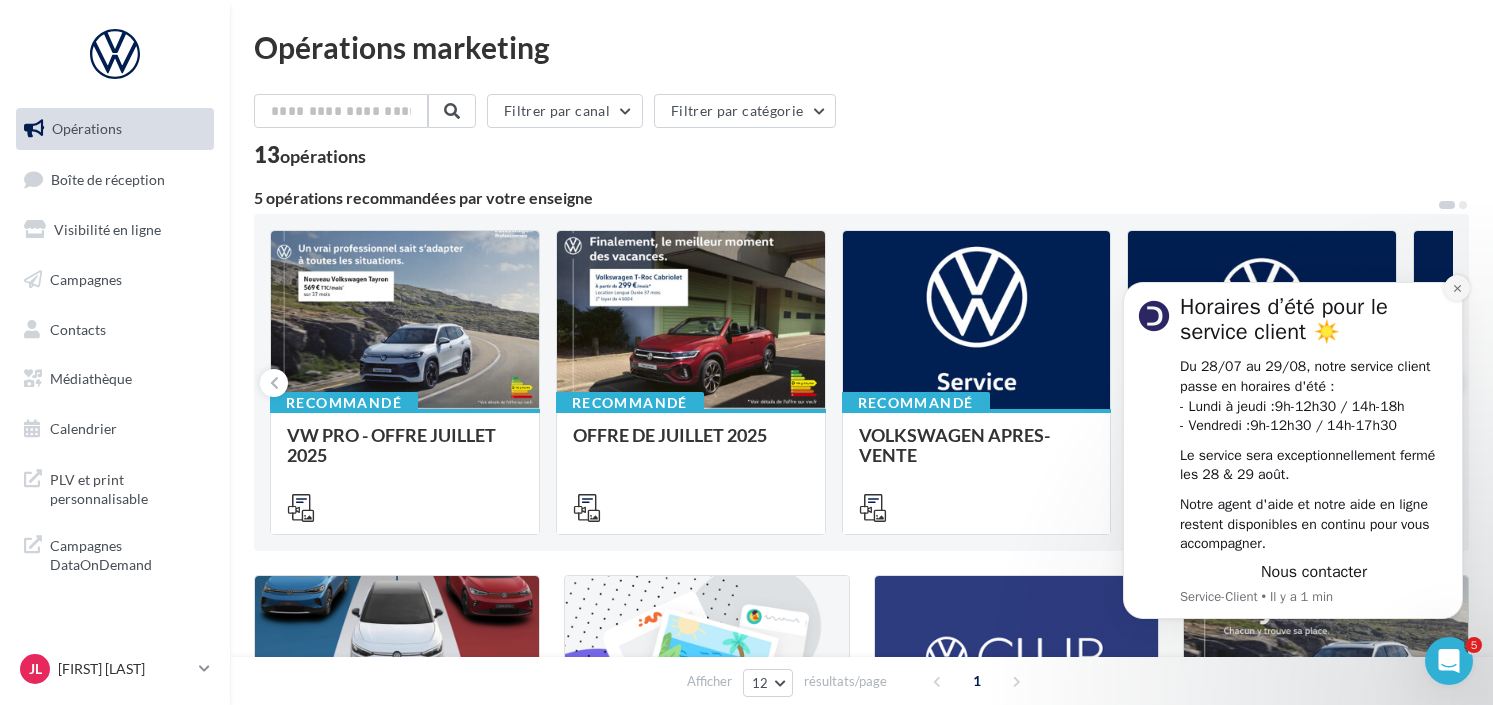 click at bounding box center (1457, 288) 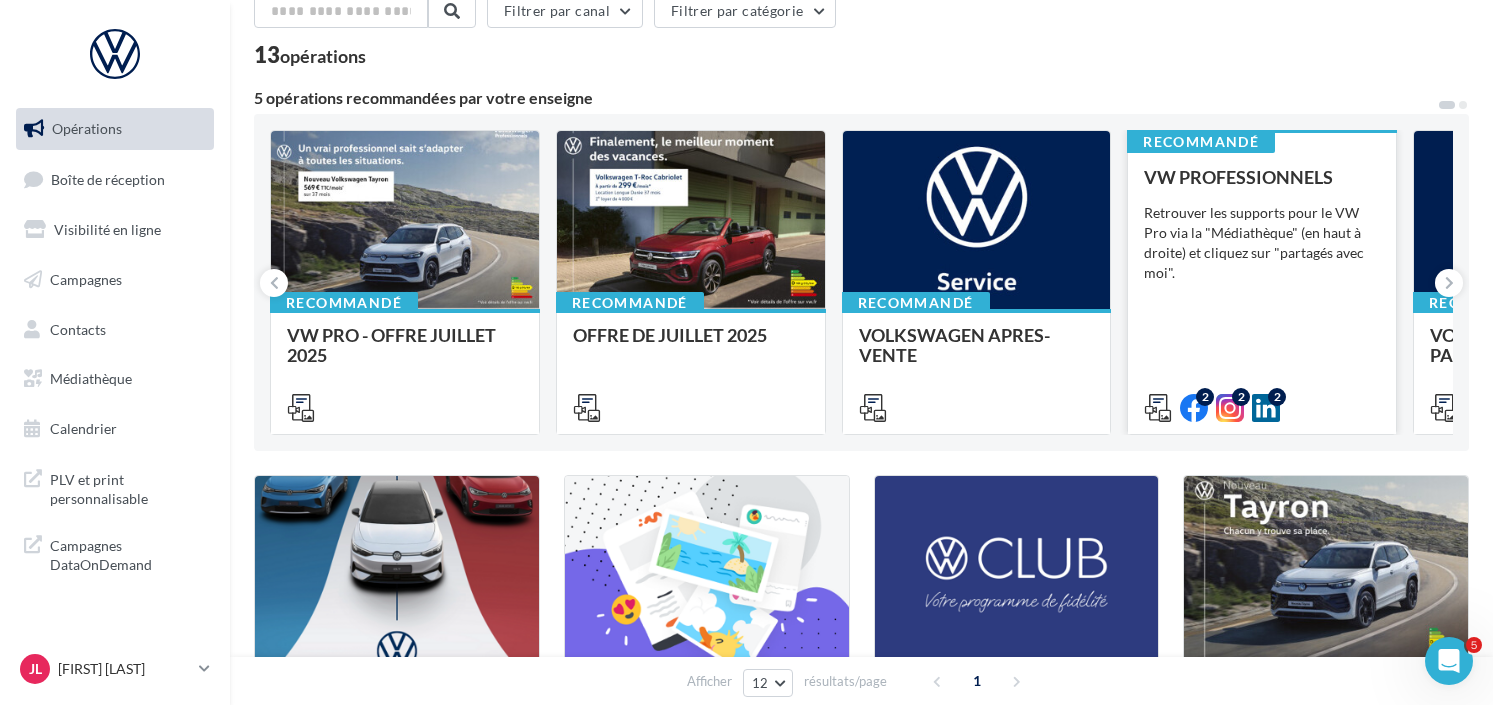 scroll, scrollTop: 0, scrollLeft: 0, axis: both 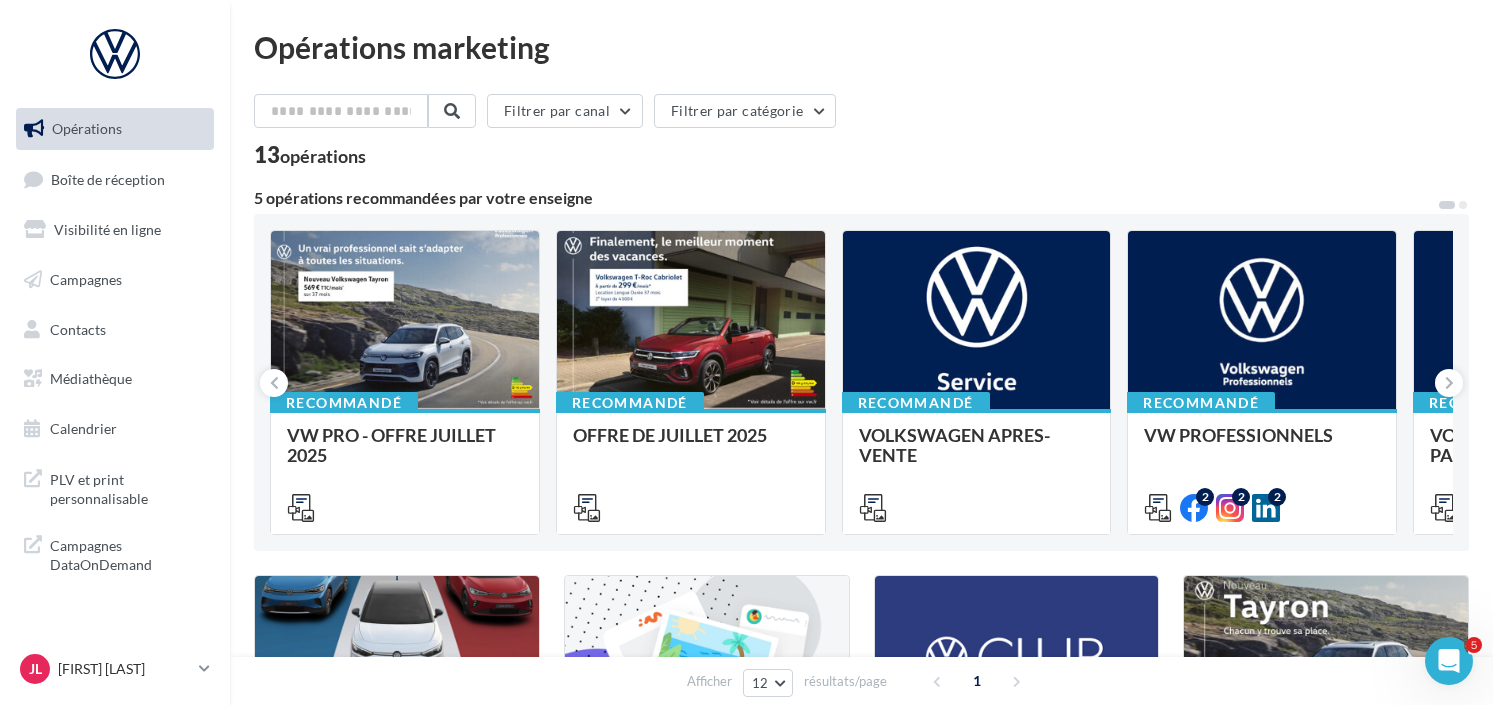 click on "1" at bounding box center (979, 681) 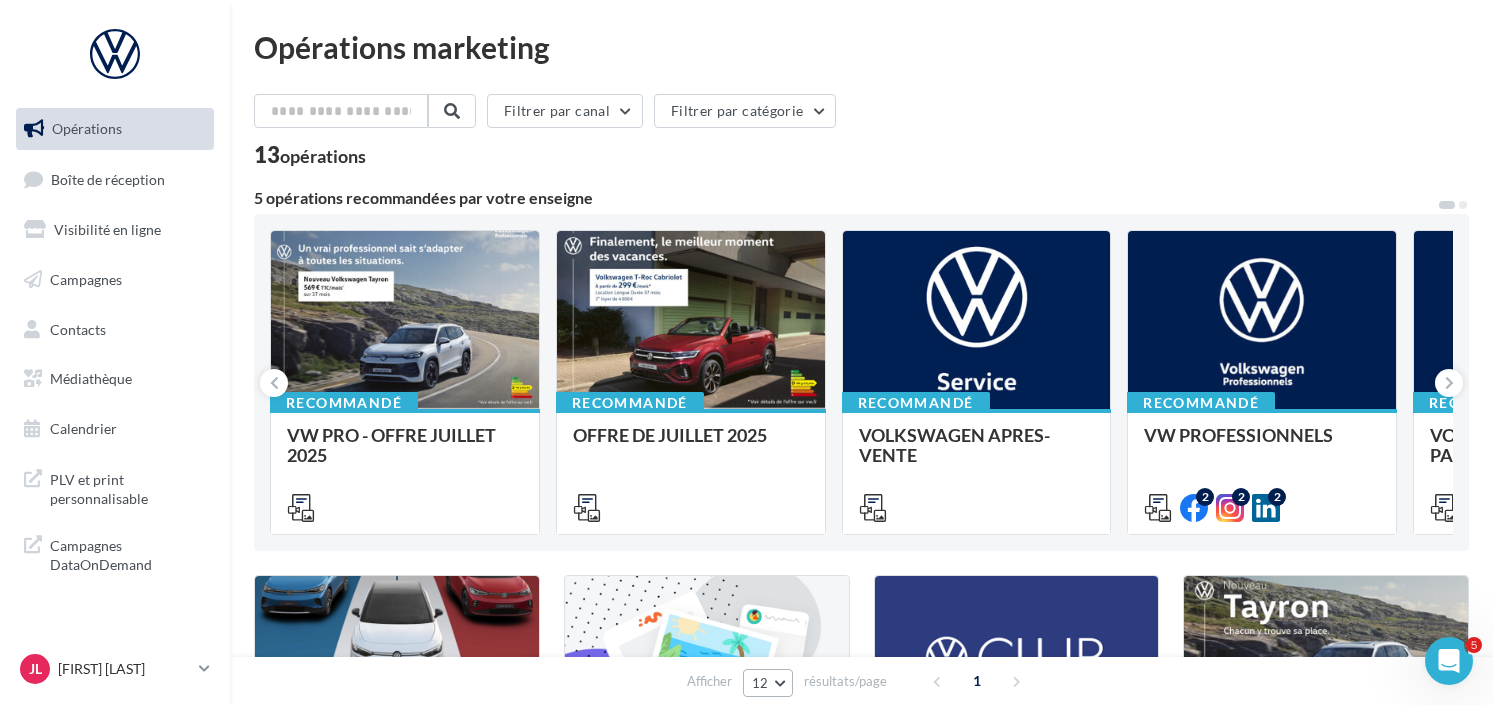 click on "12" at bounding box center [760, 683] 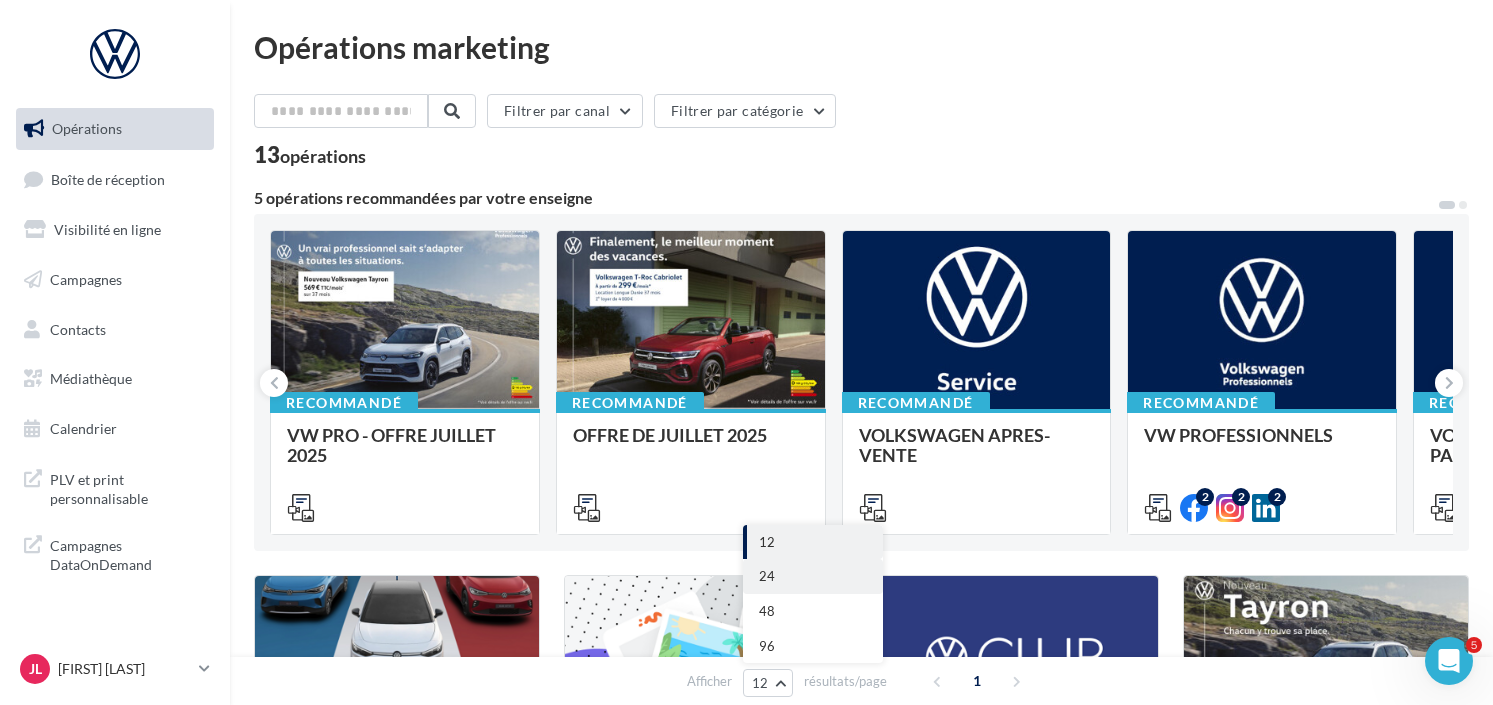 click on "24" at bounding box center [767, 576] 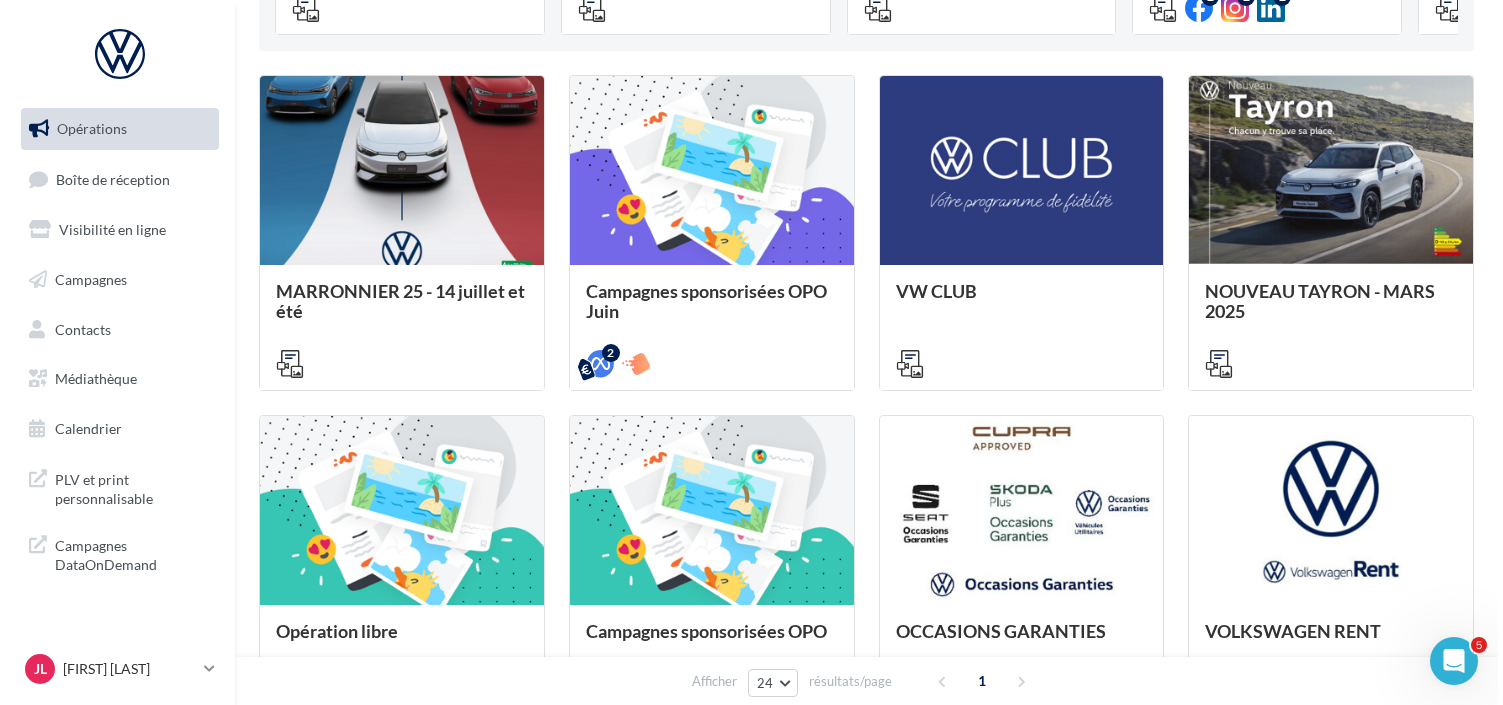 scroll, scrollTop: 600, scrollLeft: 0, axis: vertical 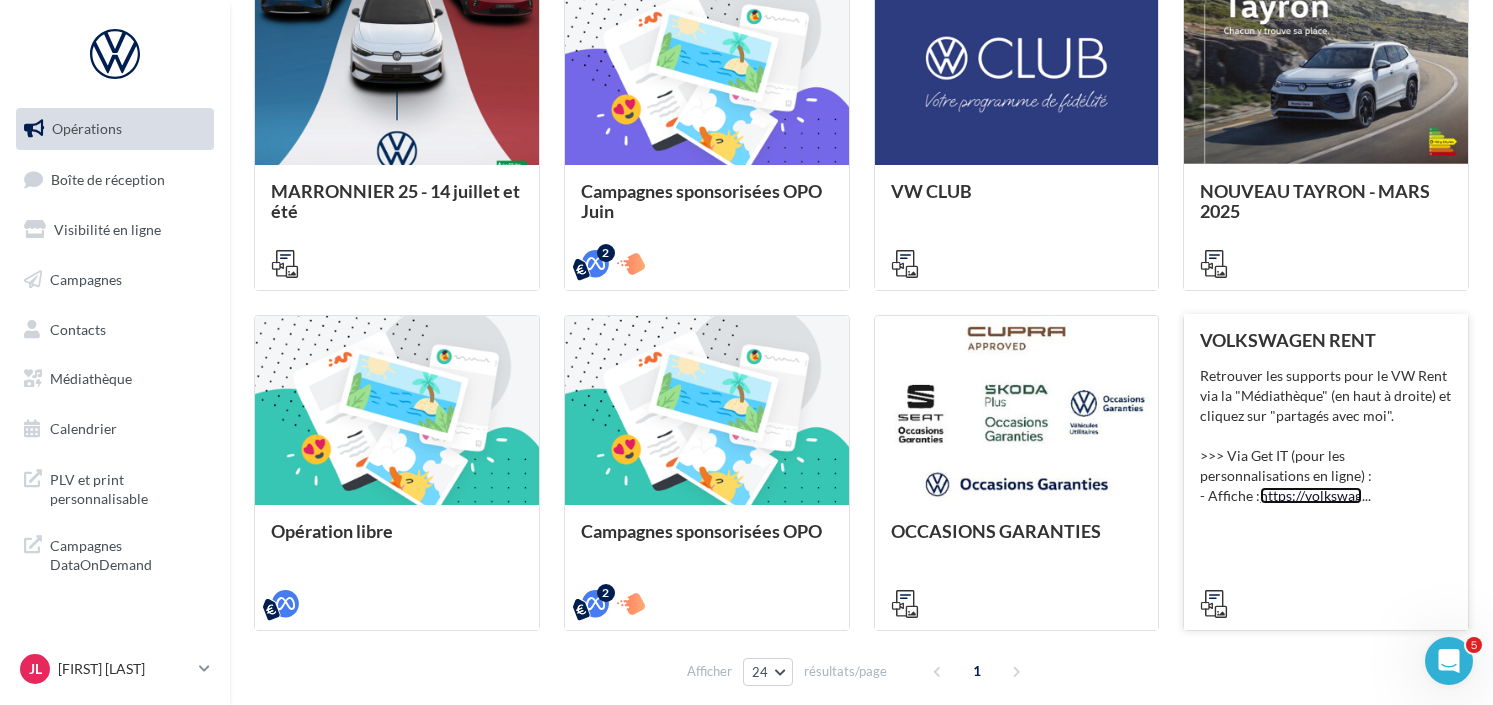 click on "https://volkswag" at bounding box center [1311, 495] 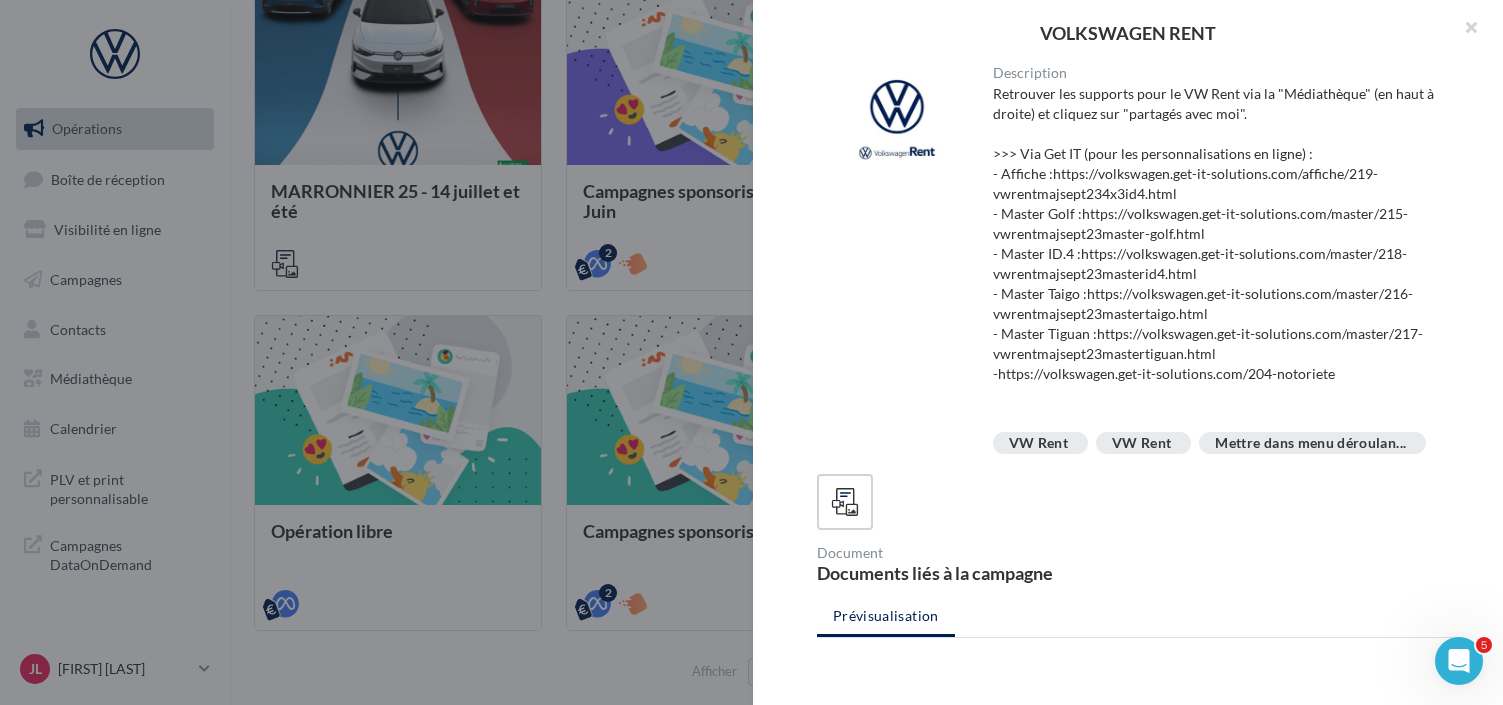 click on "VW Rent" at bounding box center (1038, 443) 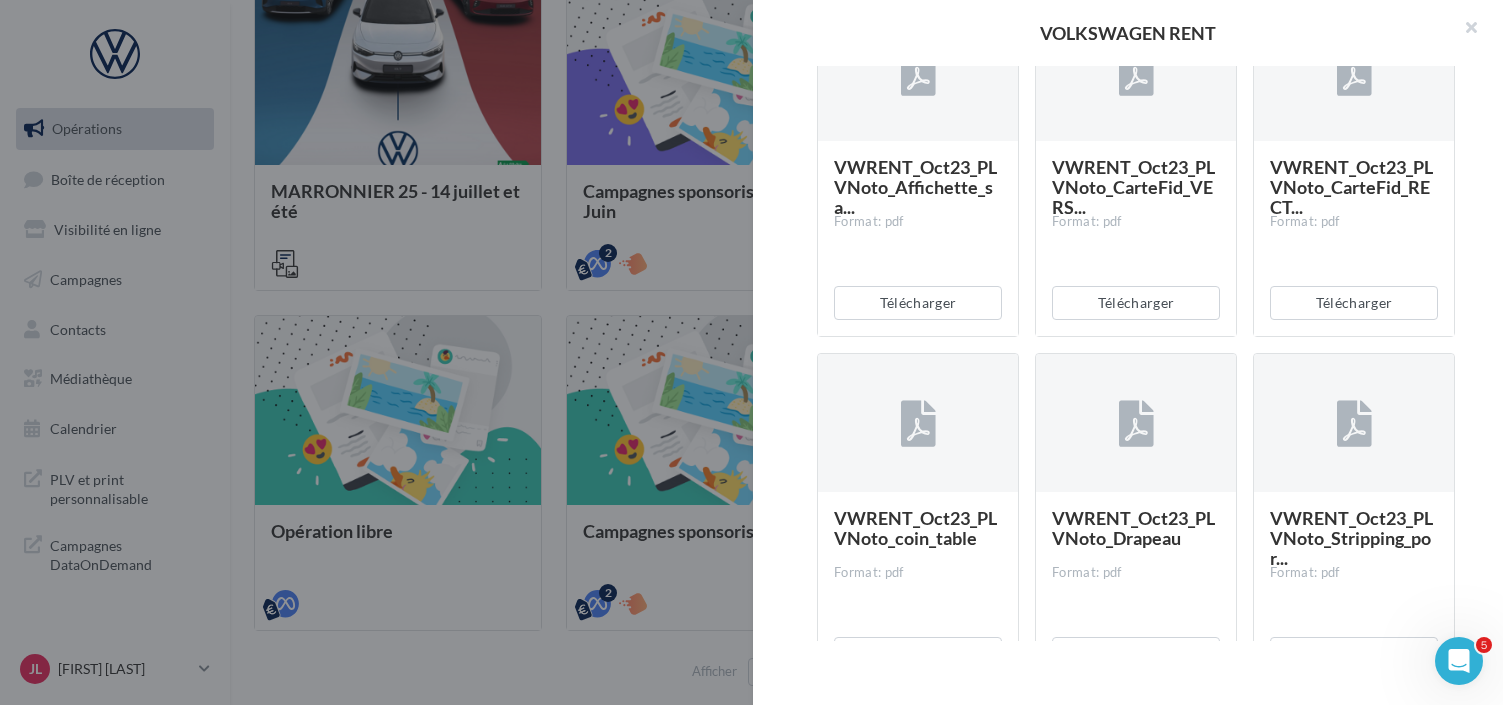 scroll, scrollTop: 600, scrollLeft: 0, axis: vertical 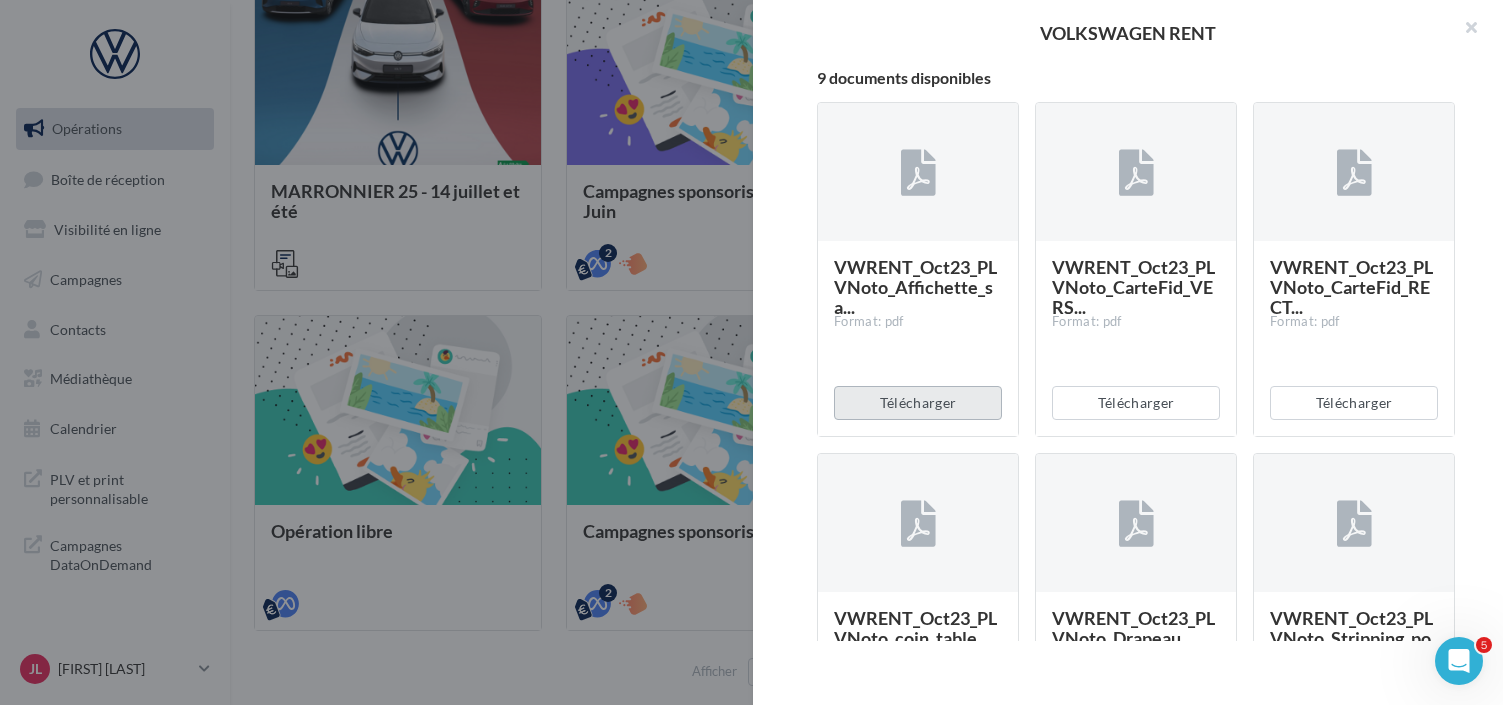 click on "Télécharger" at bounding box center [918, 403] 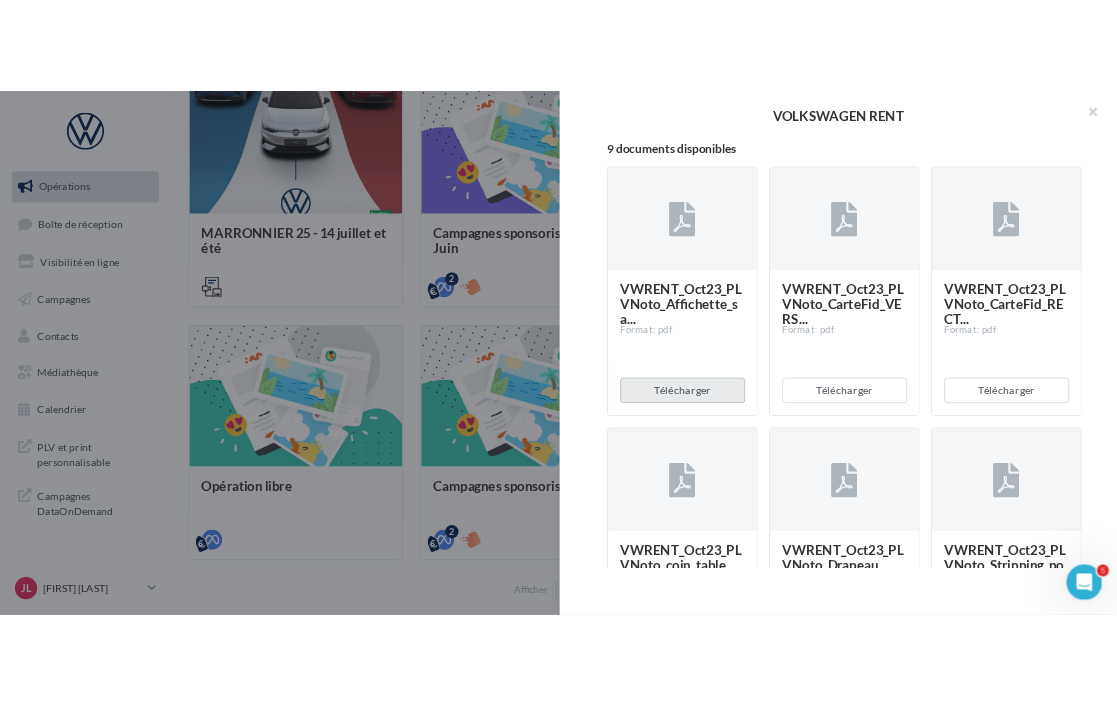 scroll, scrollTop: 555, scrollLeft: 0, axis: vertical 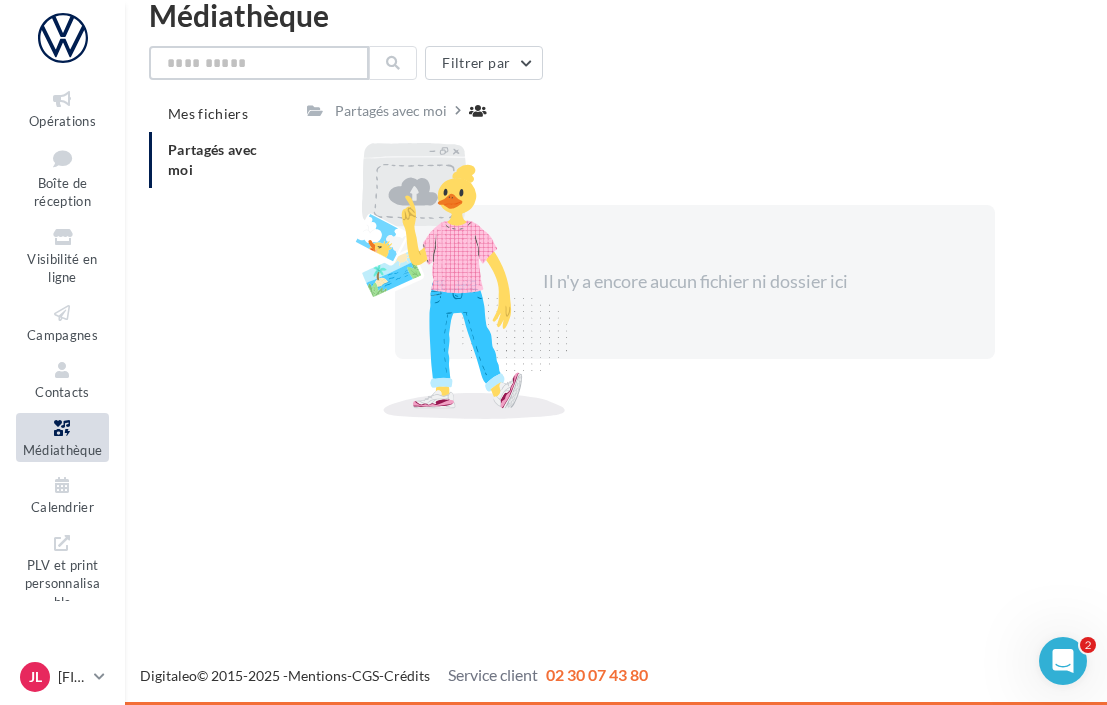 click at bounding box center (259, 63) 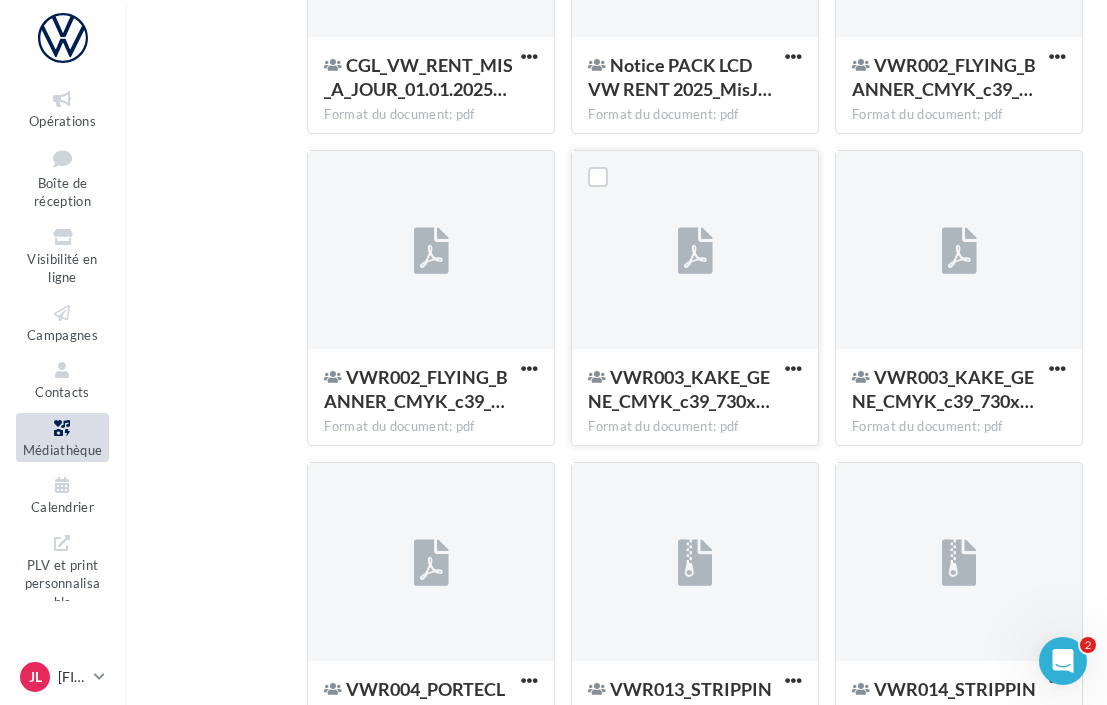 scroll, scrollTop: 632, scrollLeft: 0, axis: vertical 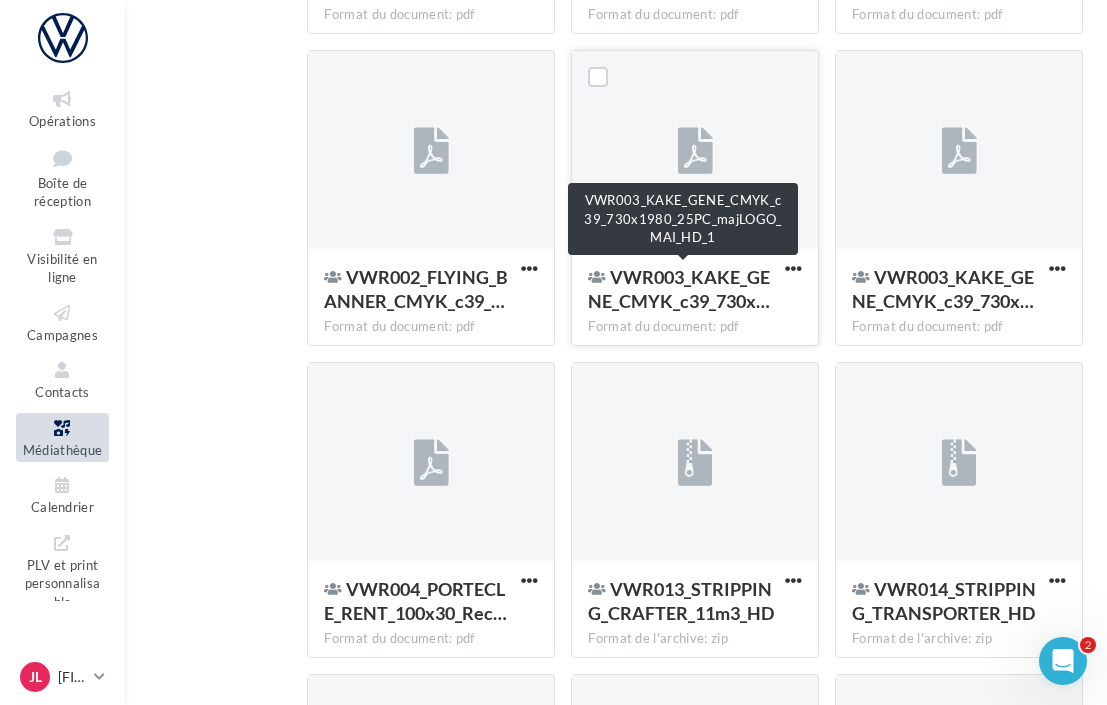 type on "****" 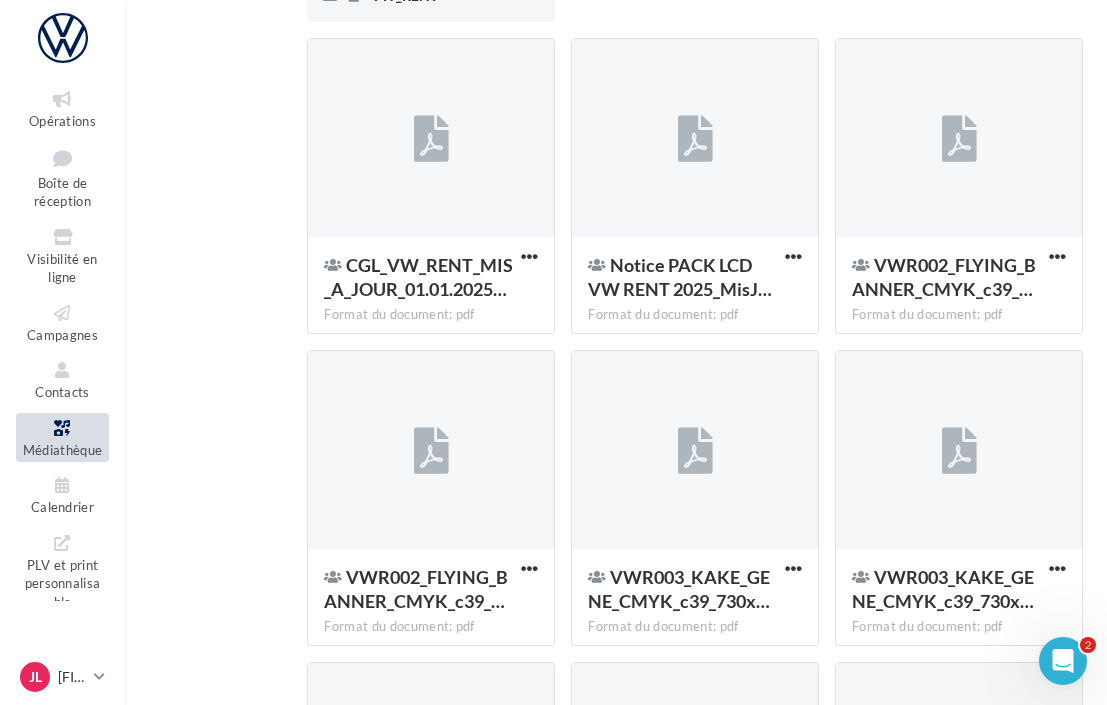 scroll, scrollTop: 0, scrollLeft: 0, axis: both 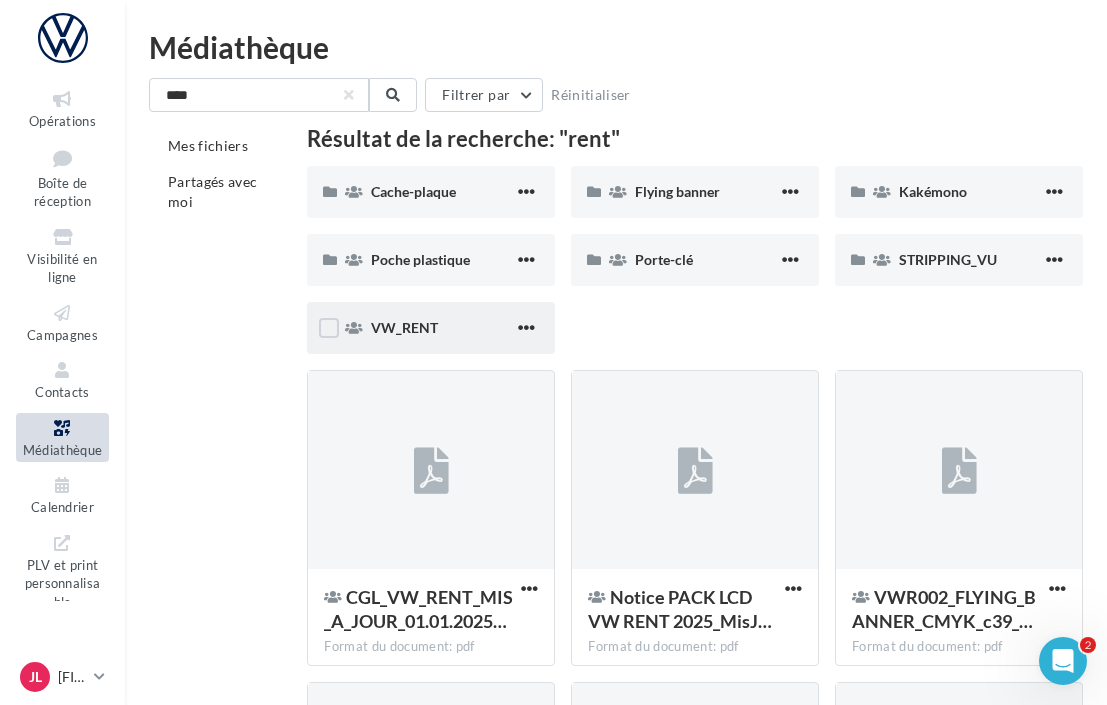 click on "VW_RENT" at bounding box center (442, 328) 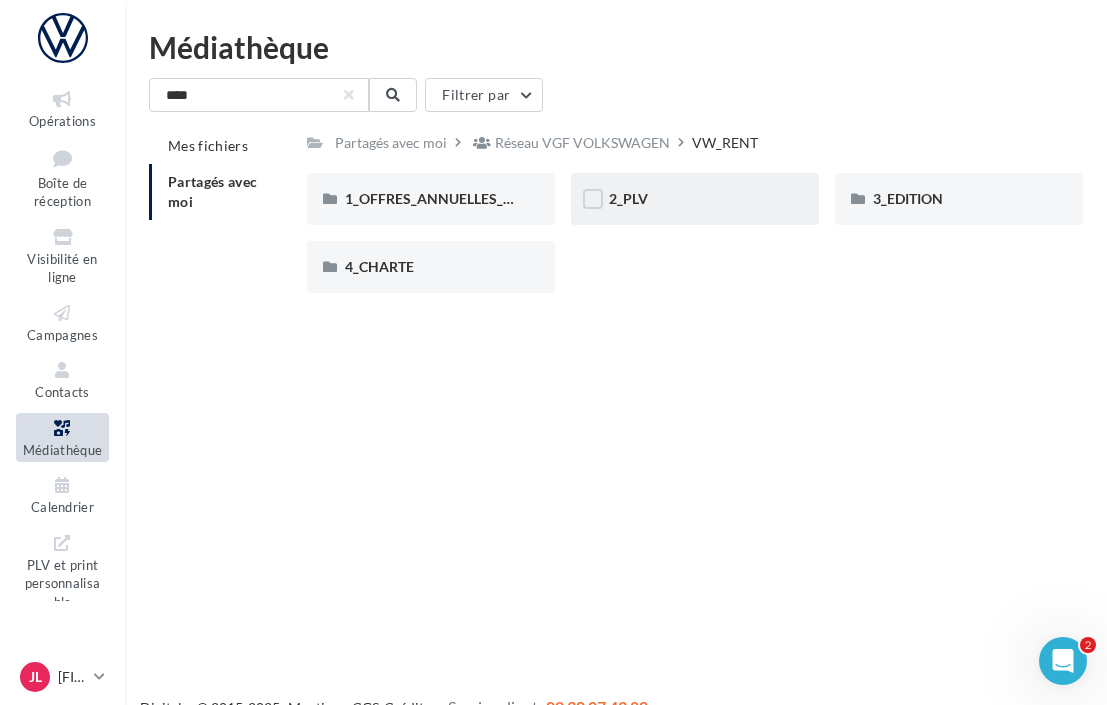 click on "2_PLV" at bounding box center (695, 199) 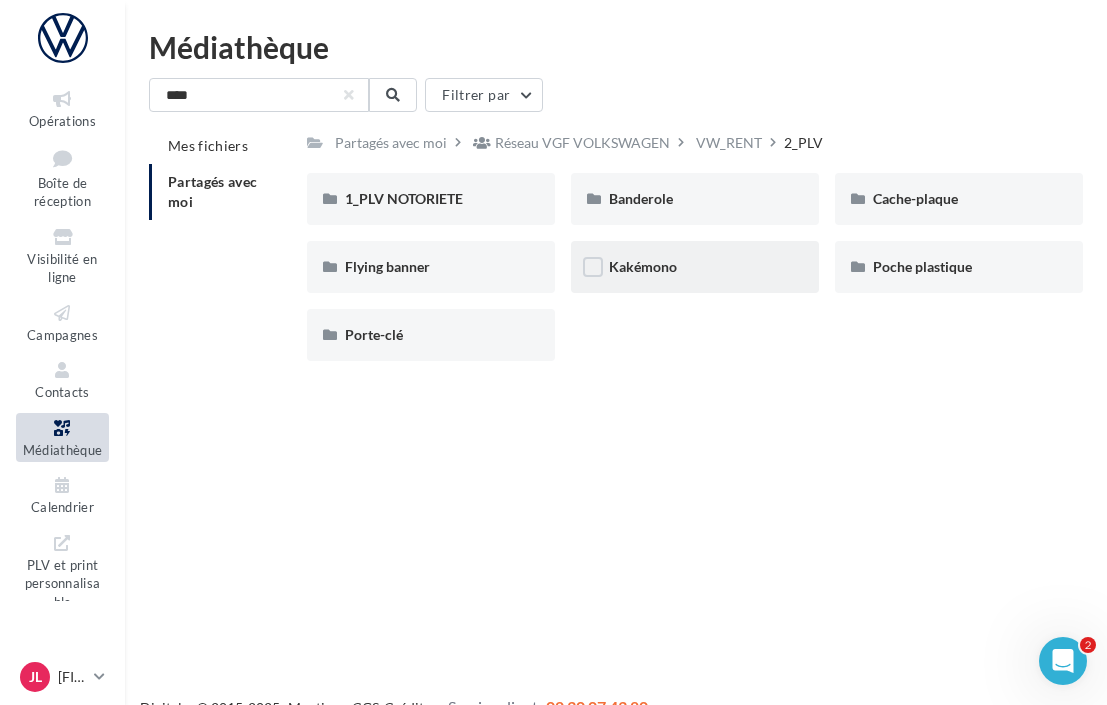 click on "Kakémono" at bounding box center [695, 267] 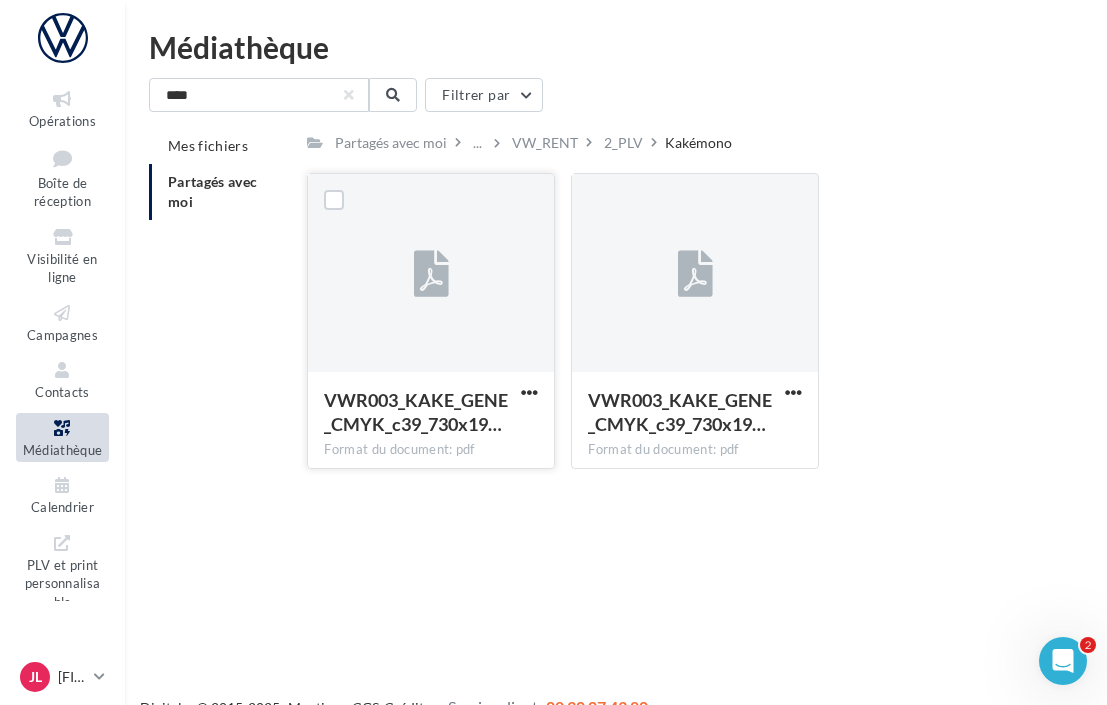 click at bounding box center (431, 275) 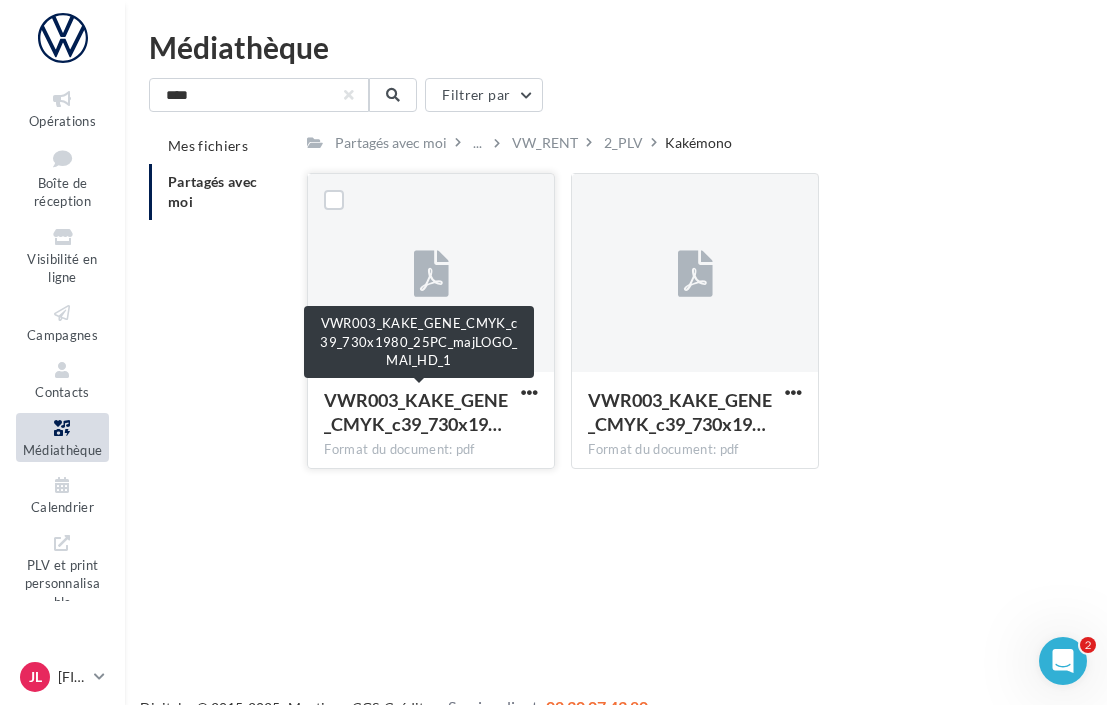 click on "VWR003_KAKE_GENE_CMYK_c39_730x19…" at bounding box center (416, 412) 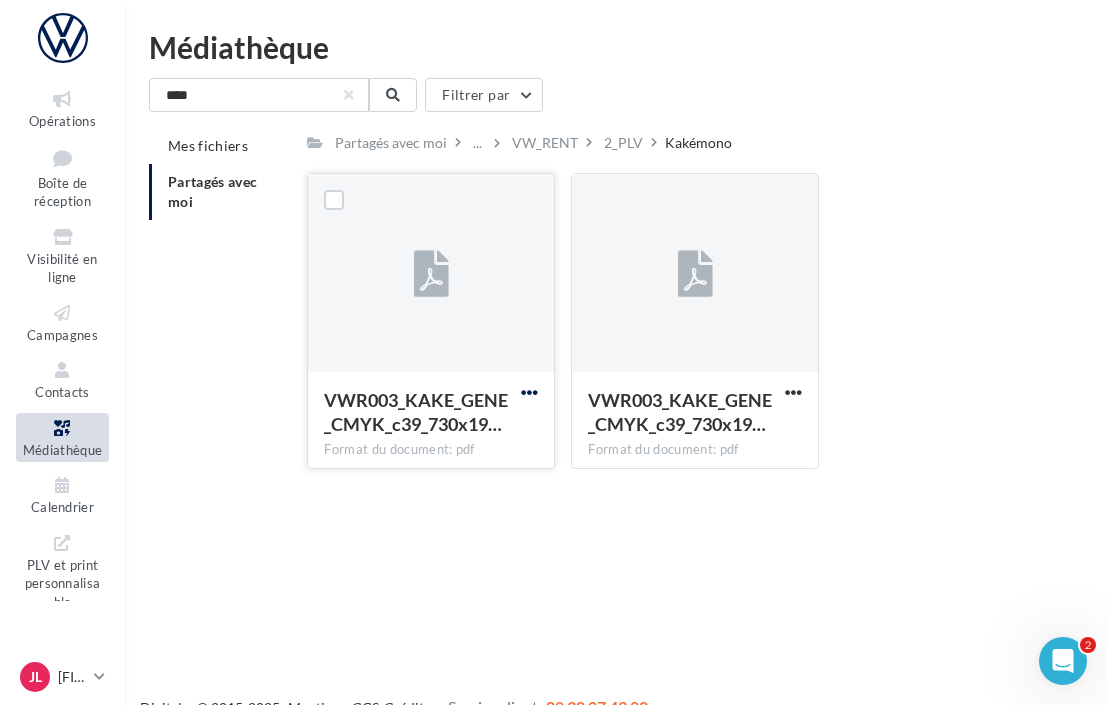 click at bounding box center [529, 392] 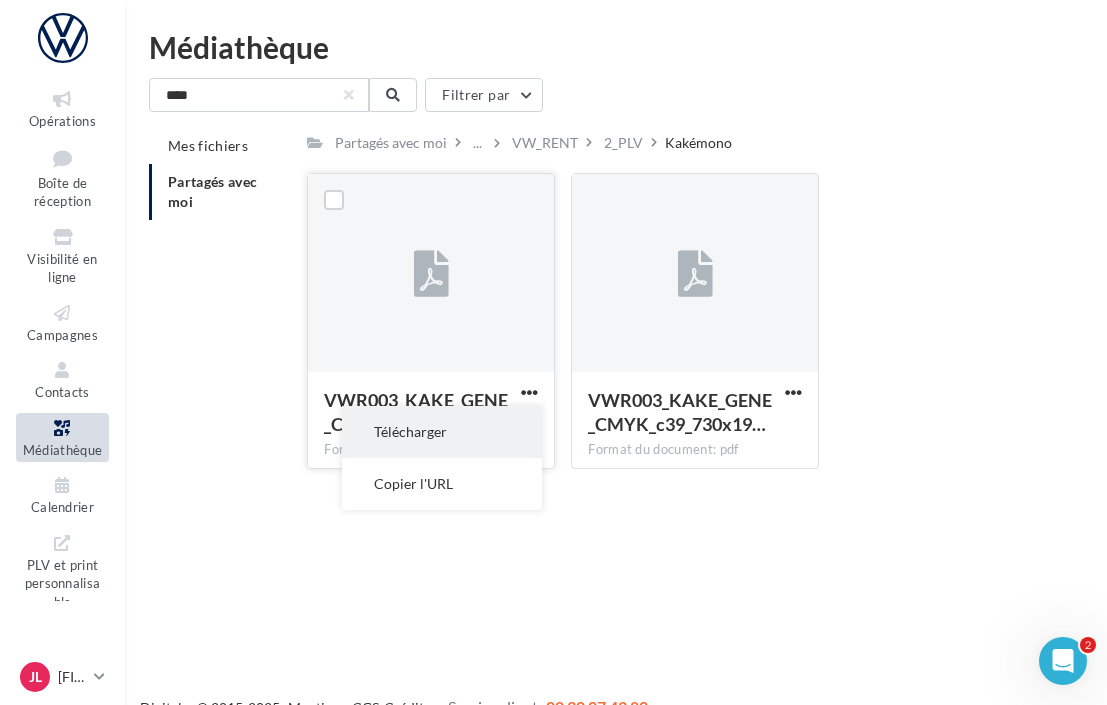 click on "Télécharger" at bounding box center [442, 432] 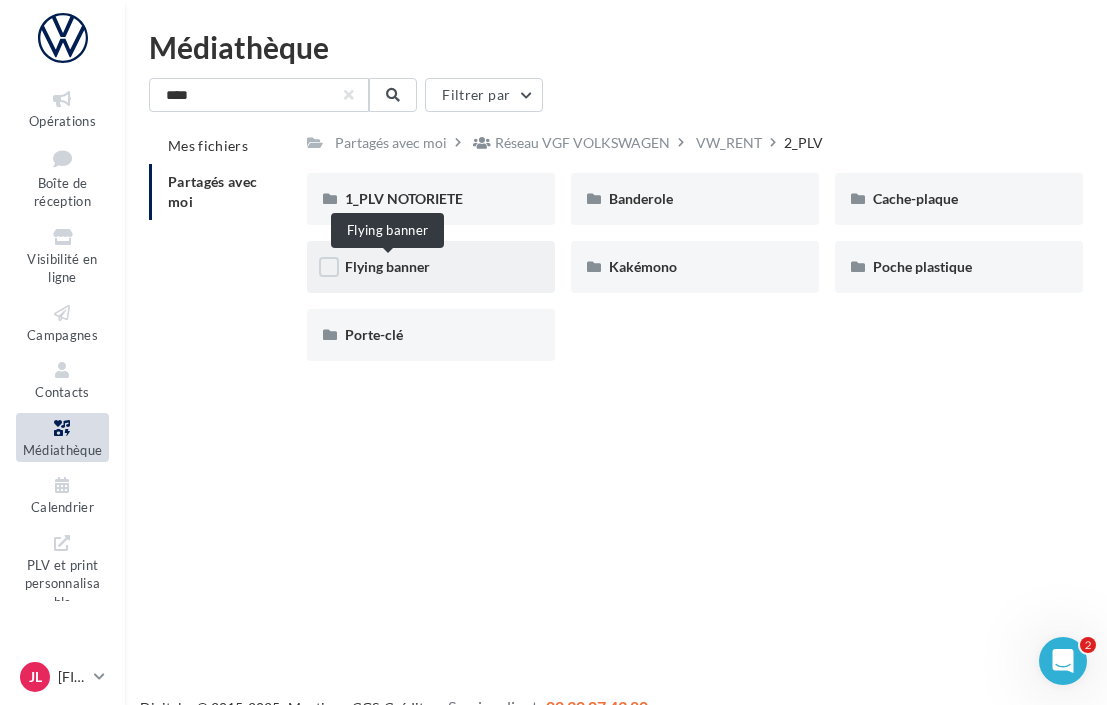 click on "Flying banner" at bounding box center [387, 266] 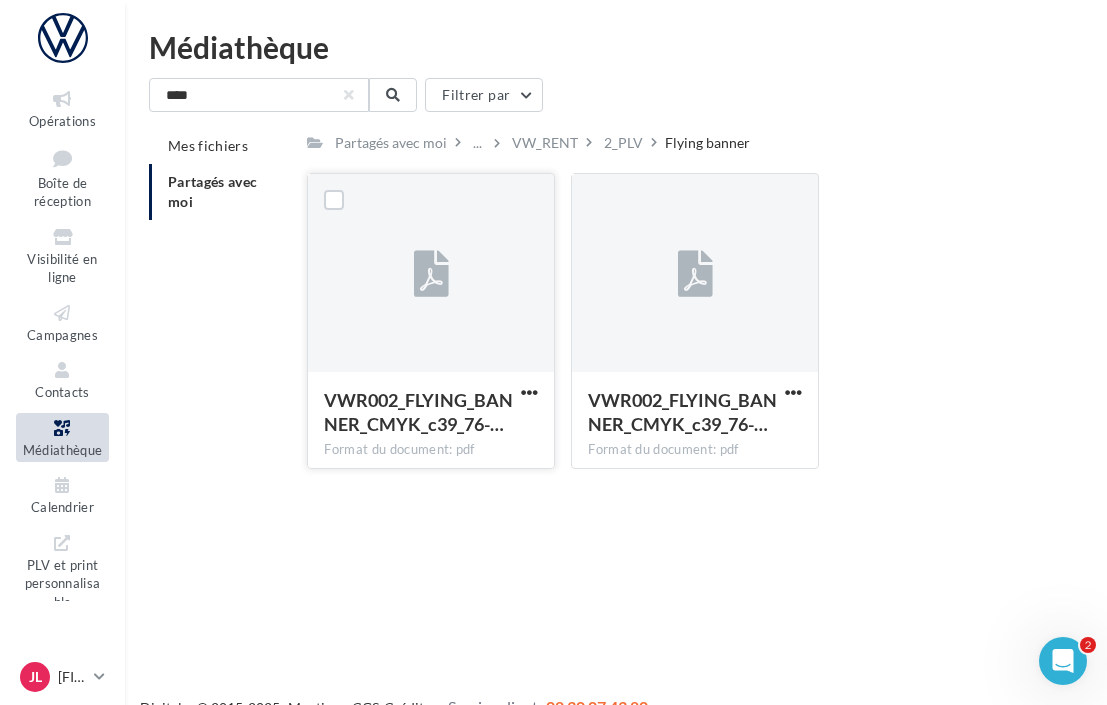 click at bounding box center [431, 275] 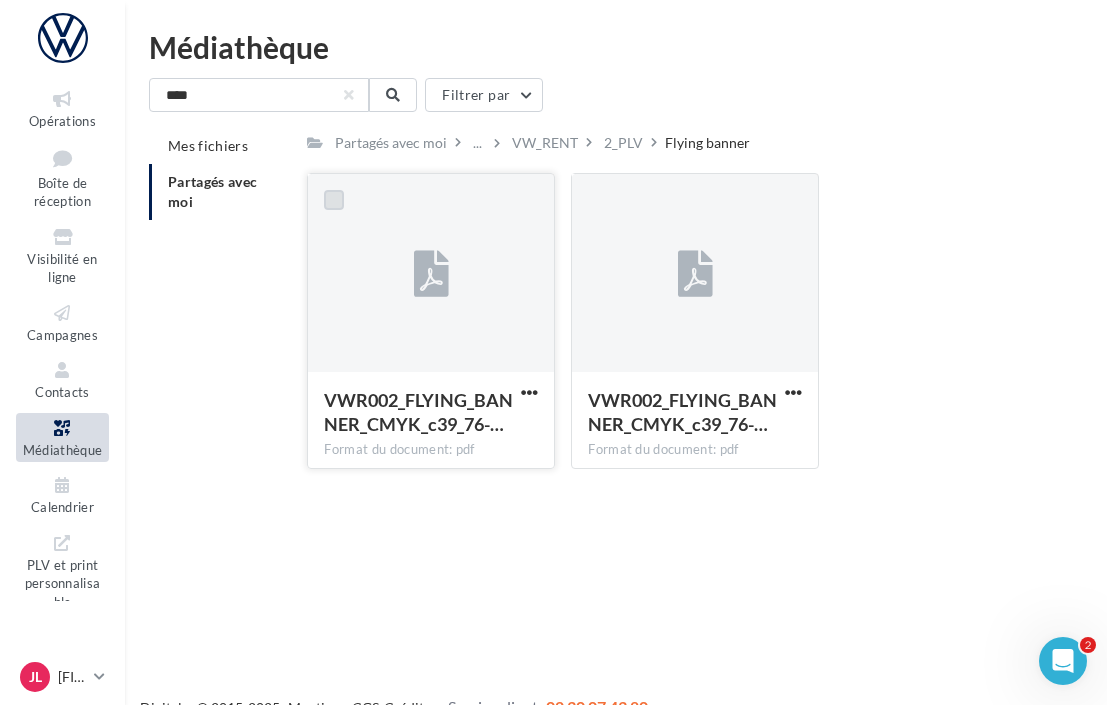 click at bounding box center (334, 200) 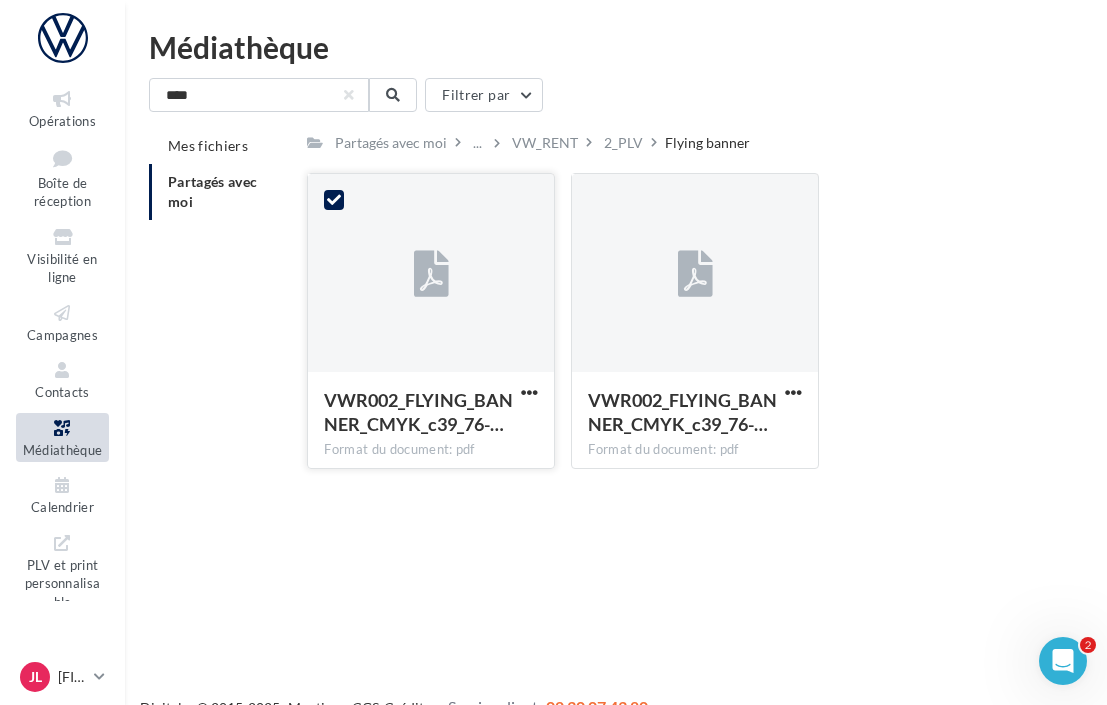 click at bounding box center [334, 200] 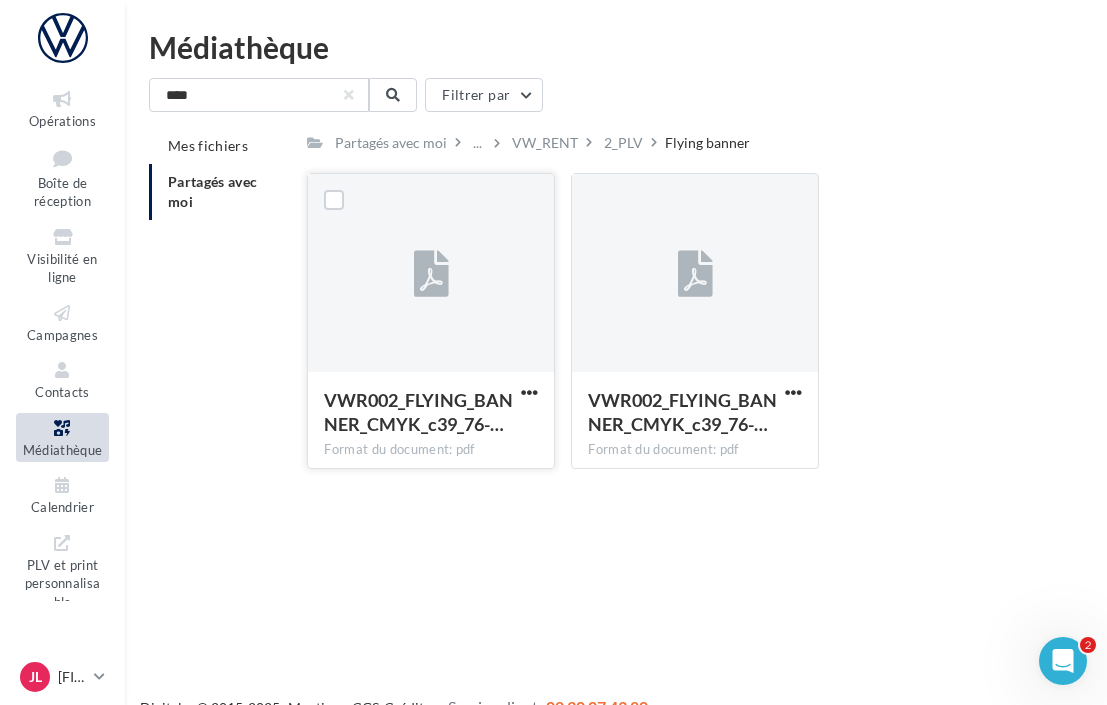 click at bounding box center [431, 275] 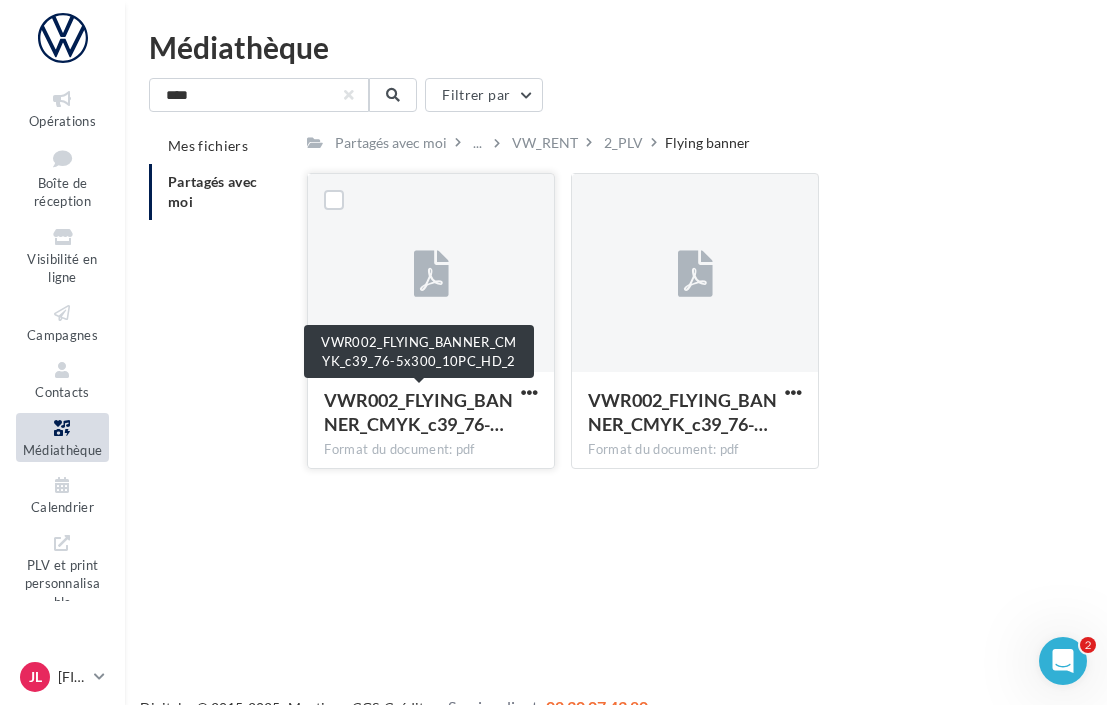 click on "VWR002_FLYING_BANNER_CMYK_c39_76-…" at bounding box center (418, 412) 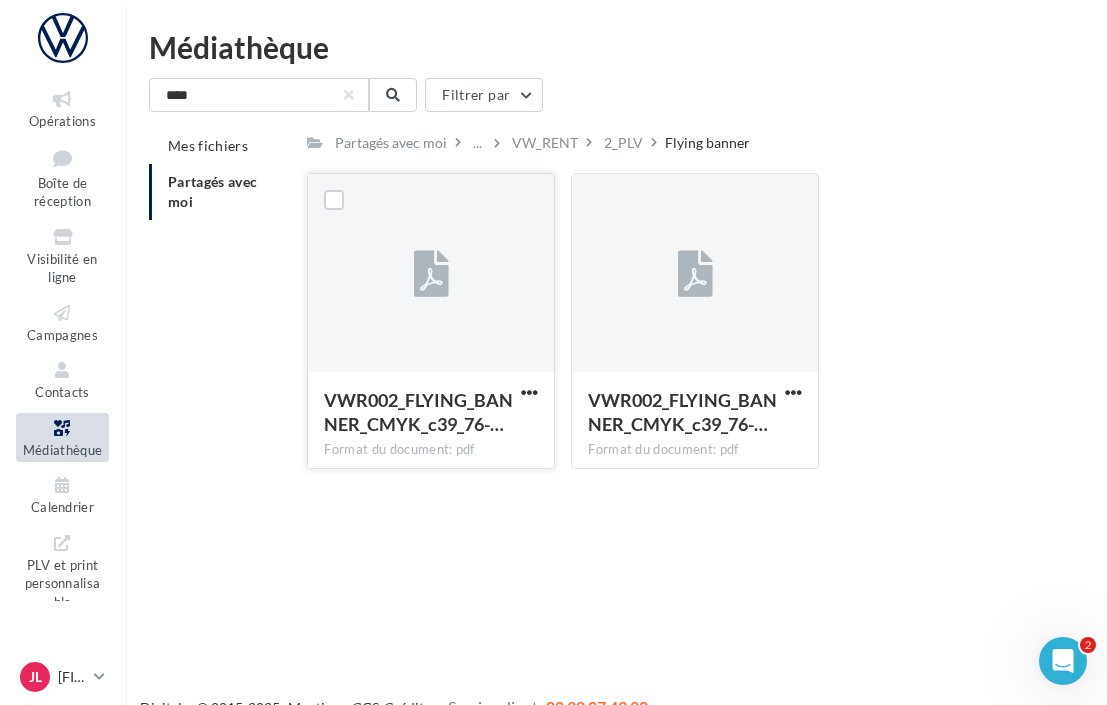 click on "Format du document: pdf" at bounding box center [431, 450] 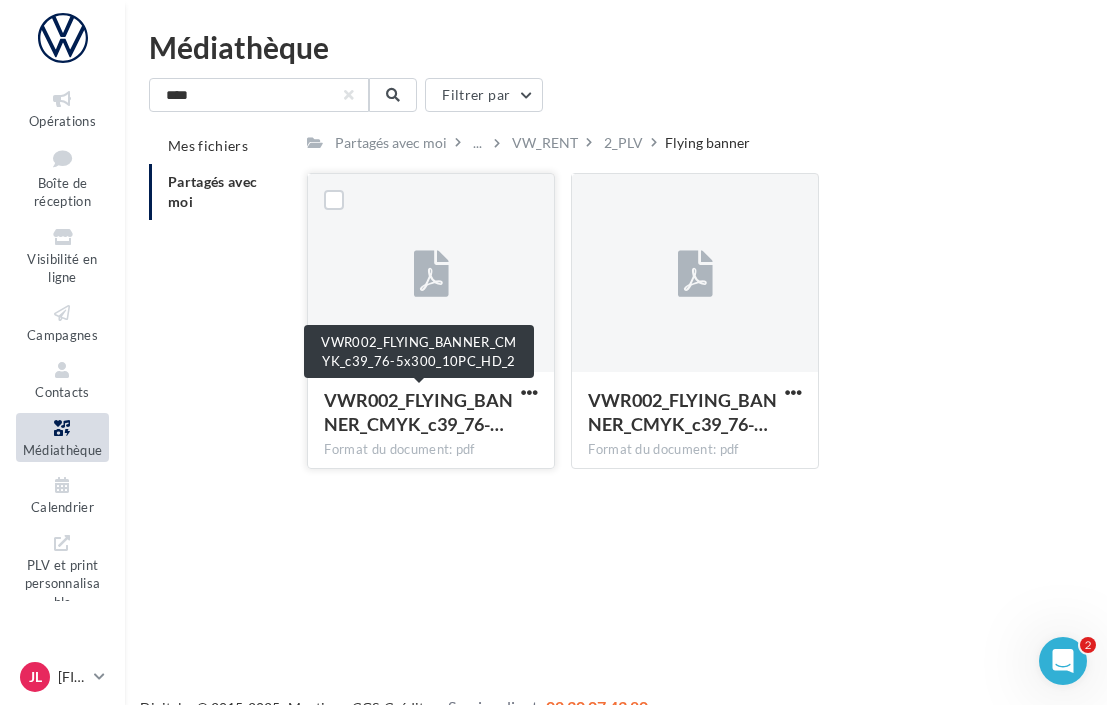 click on "VWR002_FLYING_BANNER_CMYK_c39_76-…" at bounding box center (418, 412) 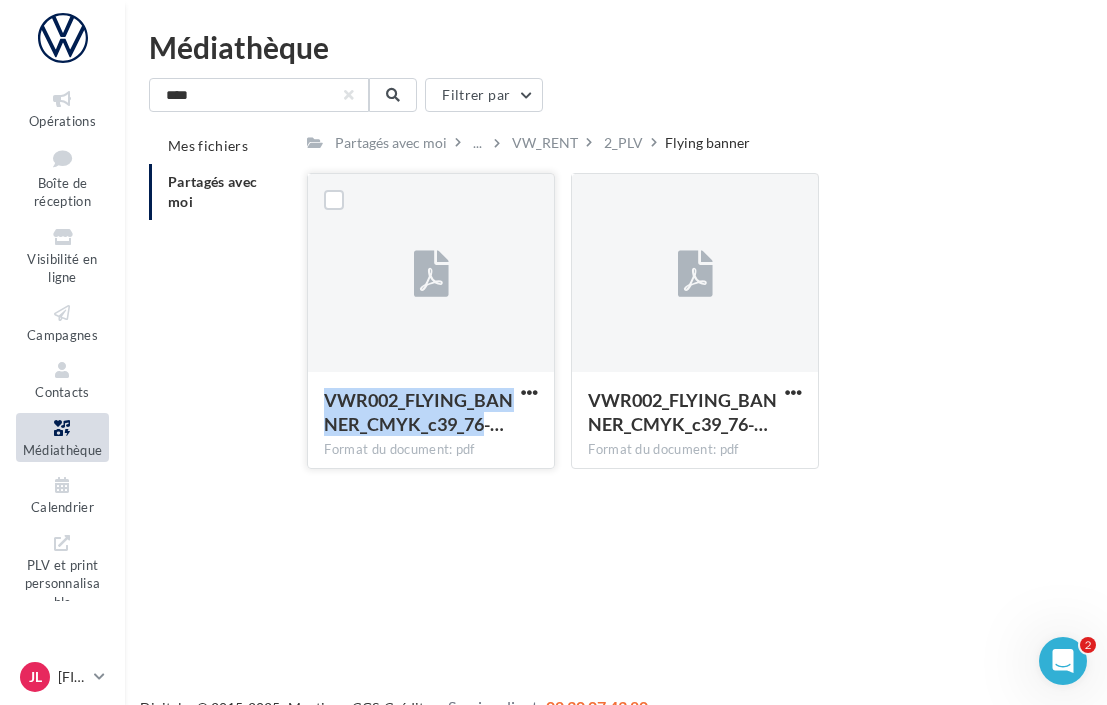 click on "VWR002_FLYING_BANNER_CMYK_c39_76-…" at bounding box center (418, 412) 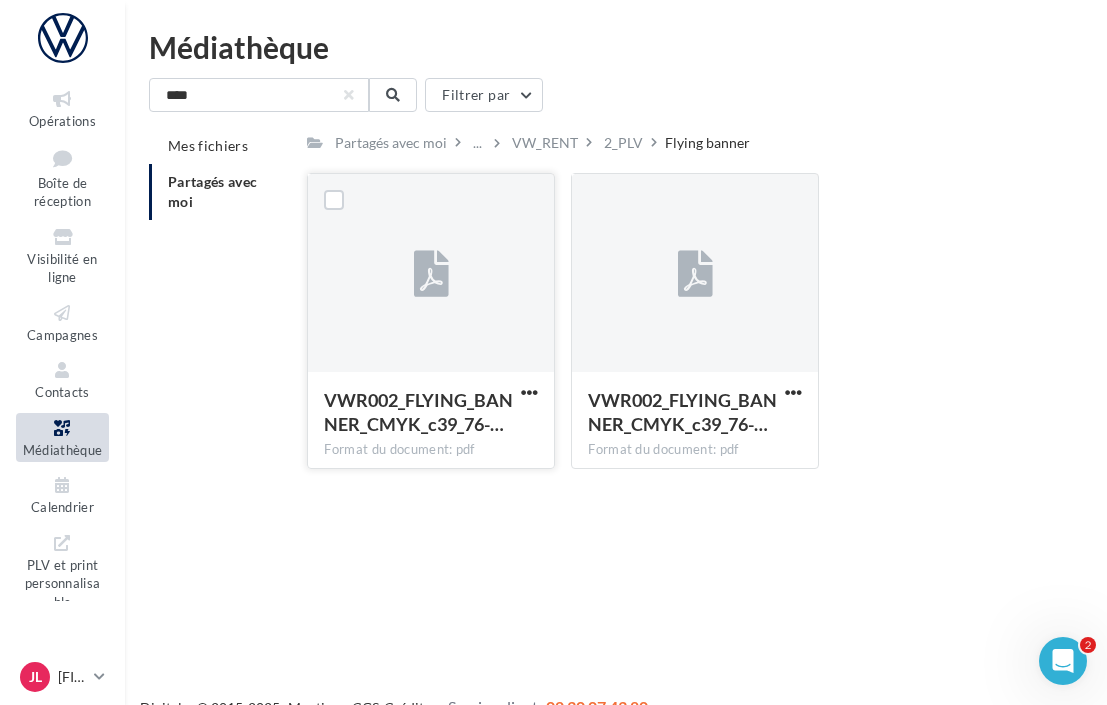 drag, startPoint x: 398, startPoint y: 418, endPoint x: 385, endPoint y: 414, distance: 13.601471 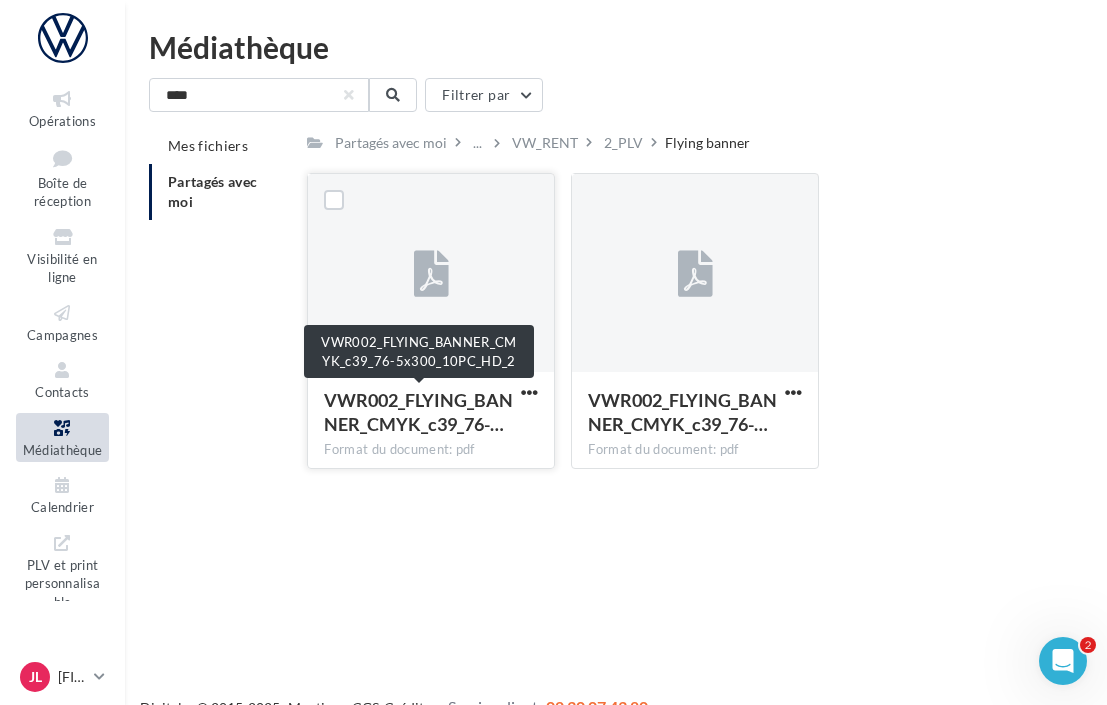 click on "VWR002_FLYING_BANNER_CMYK_c39_76-…" at bounding box center [418, 412] 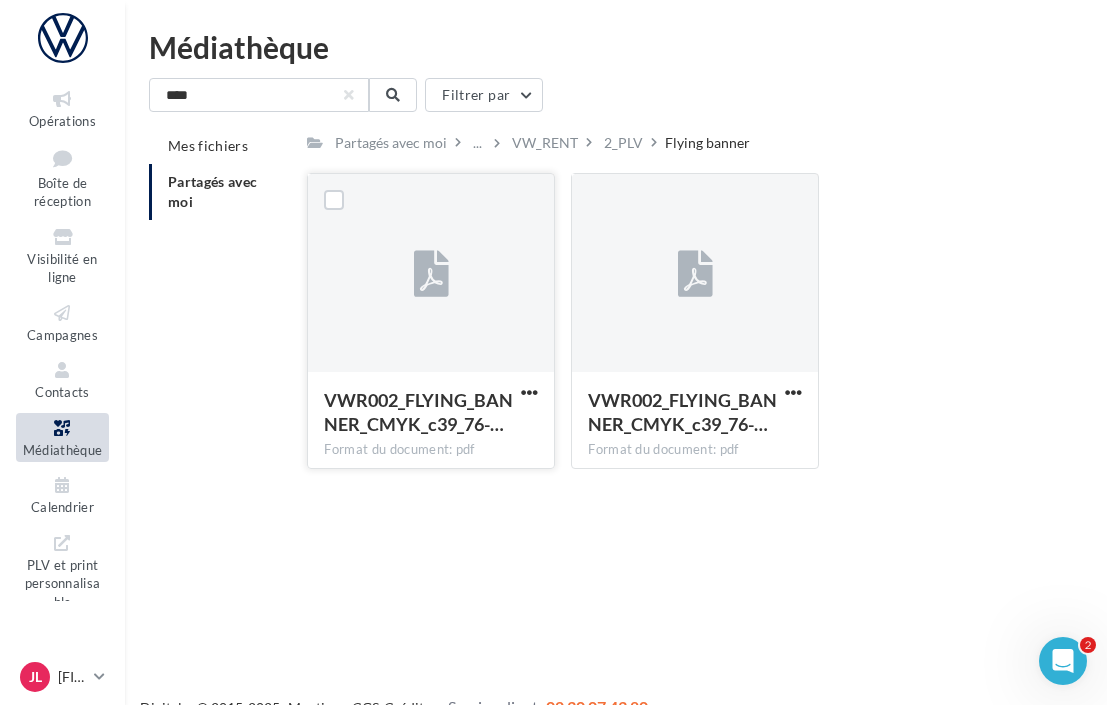 click on "Format du document: pdf" at bounding box center [431, 450] 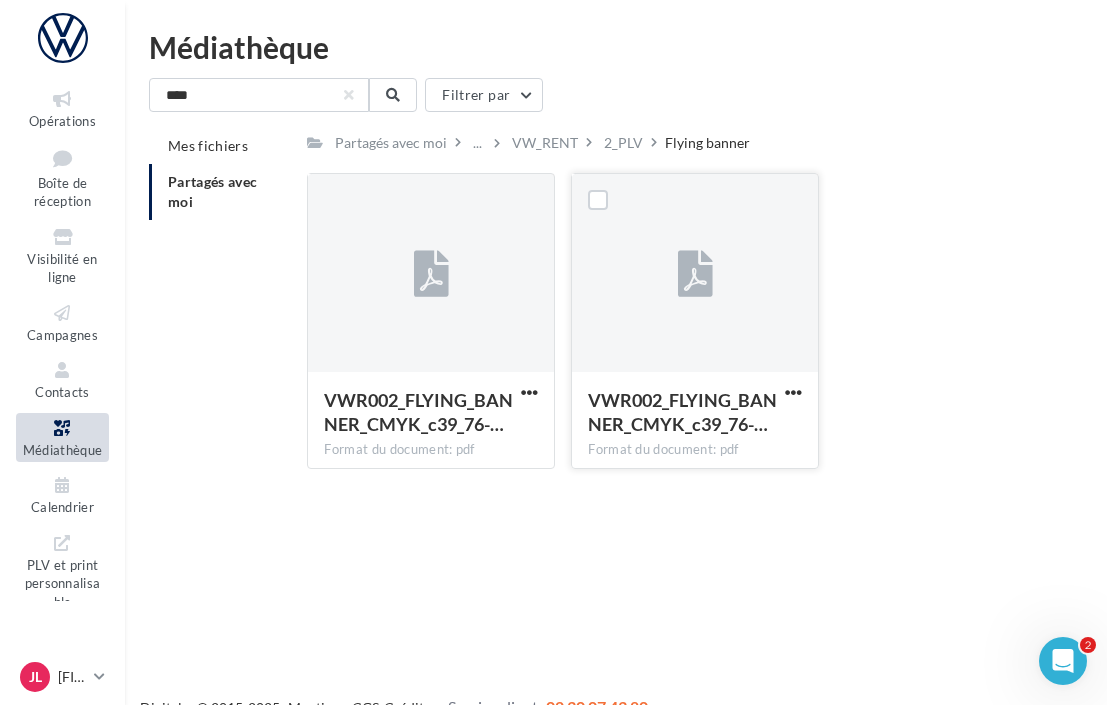 click on "Format du document: pdf" at bounding box center (695, 450) 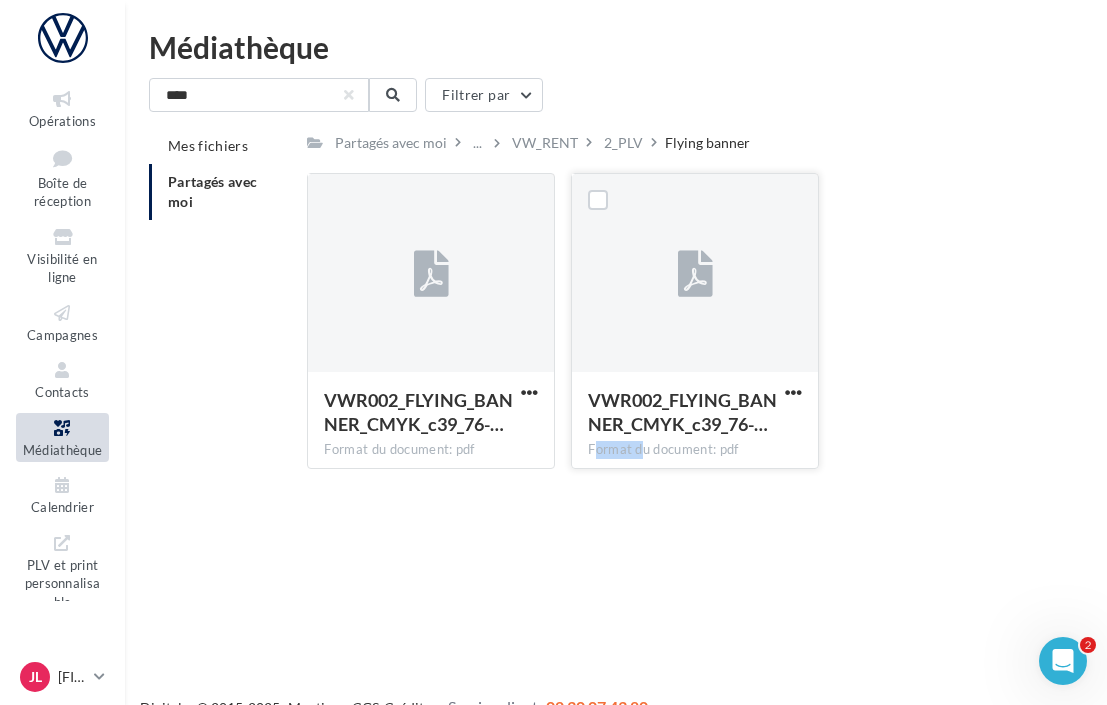 click on "Format du document: pdf" at bounding box center [695, 450] 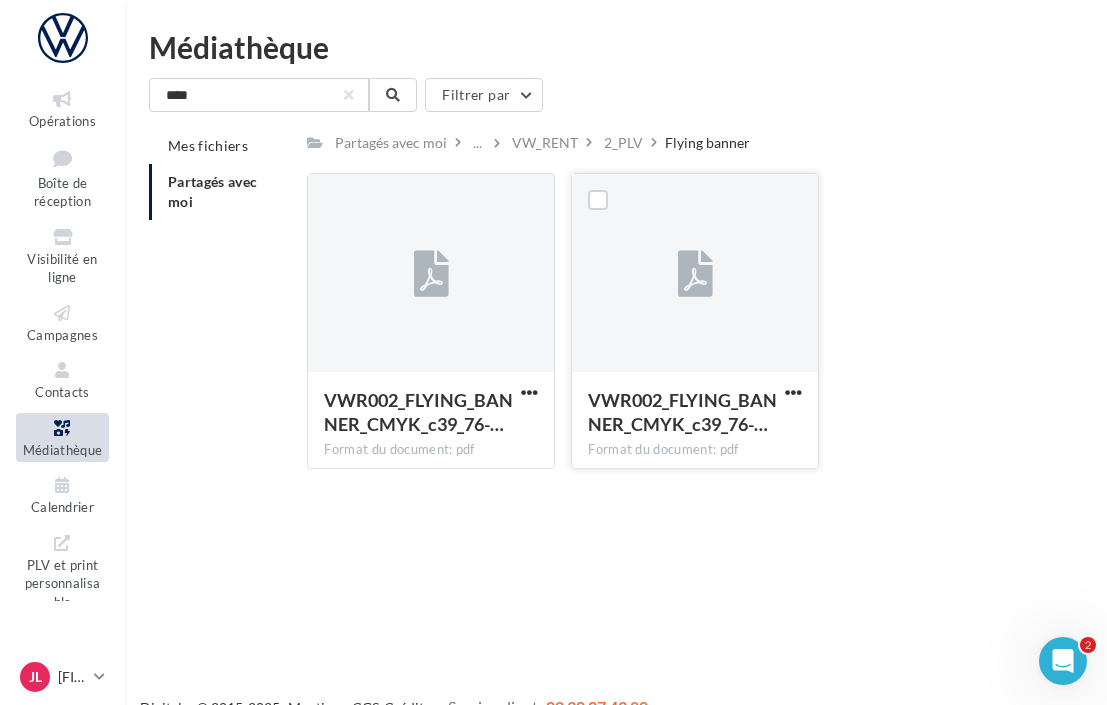 drag, startPoint x: 619, startPoint y: 449, endPoint x: 647, endPoint y: 448, distance: 28.01785 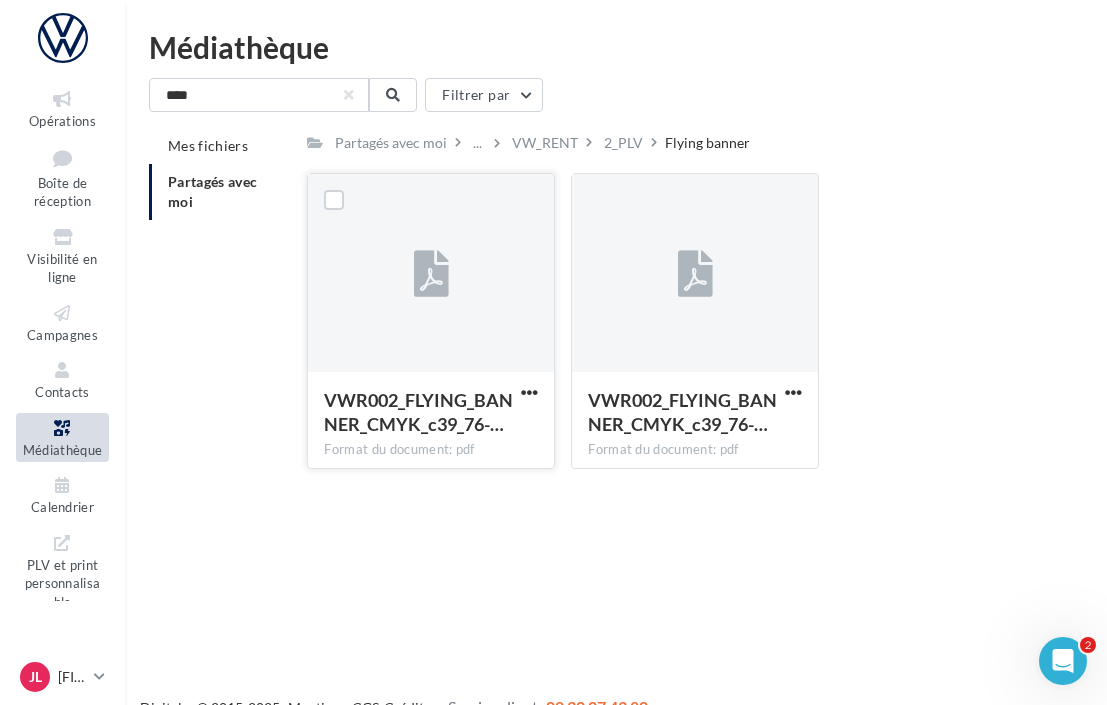 click at bounding box center [431, 275] 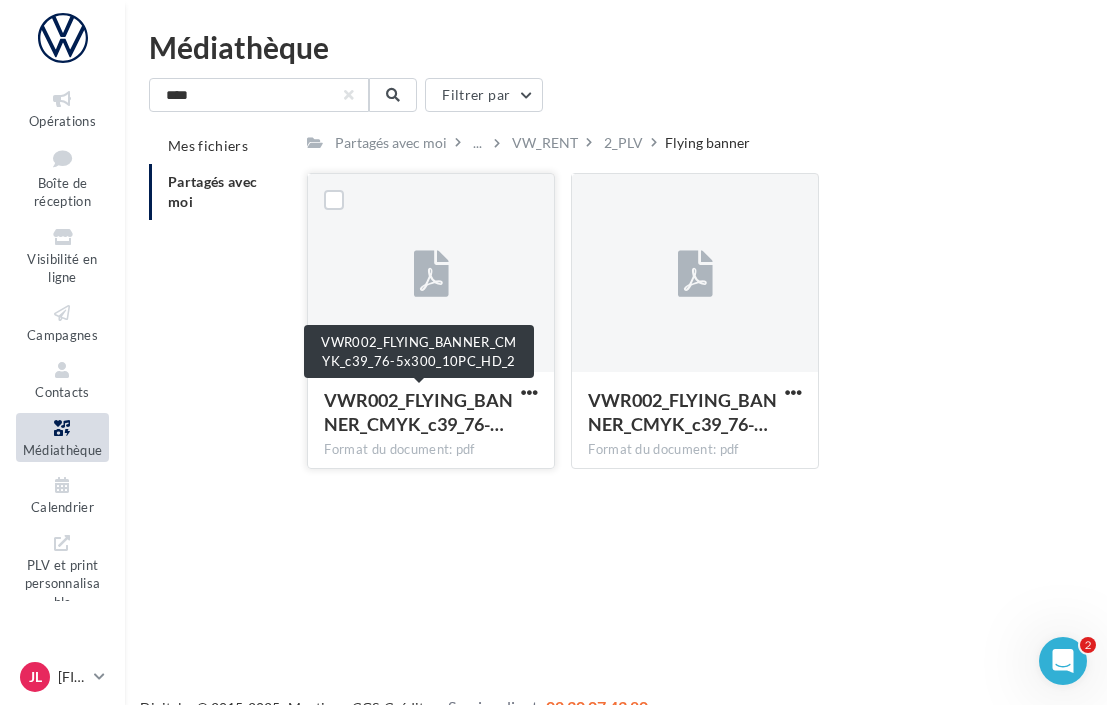 click on "VWR002_FLYING_BANNER_CMYK_c39_76-…" at bounding box center (418, 412) 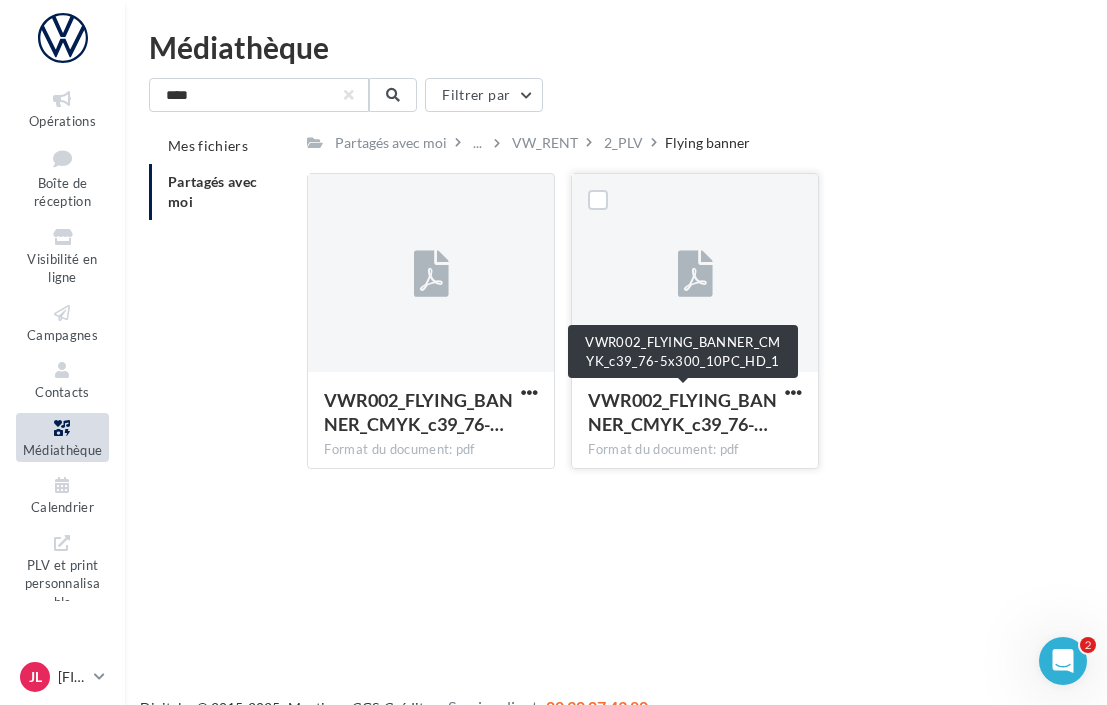 click on "VWR002_FLYING_BANNER_CMYK_c39_76-…" at bounding box center (682, 412) 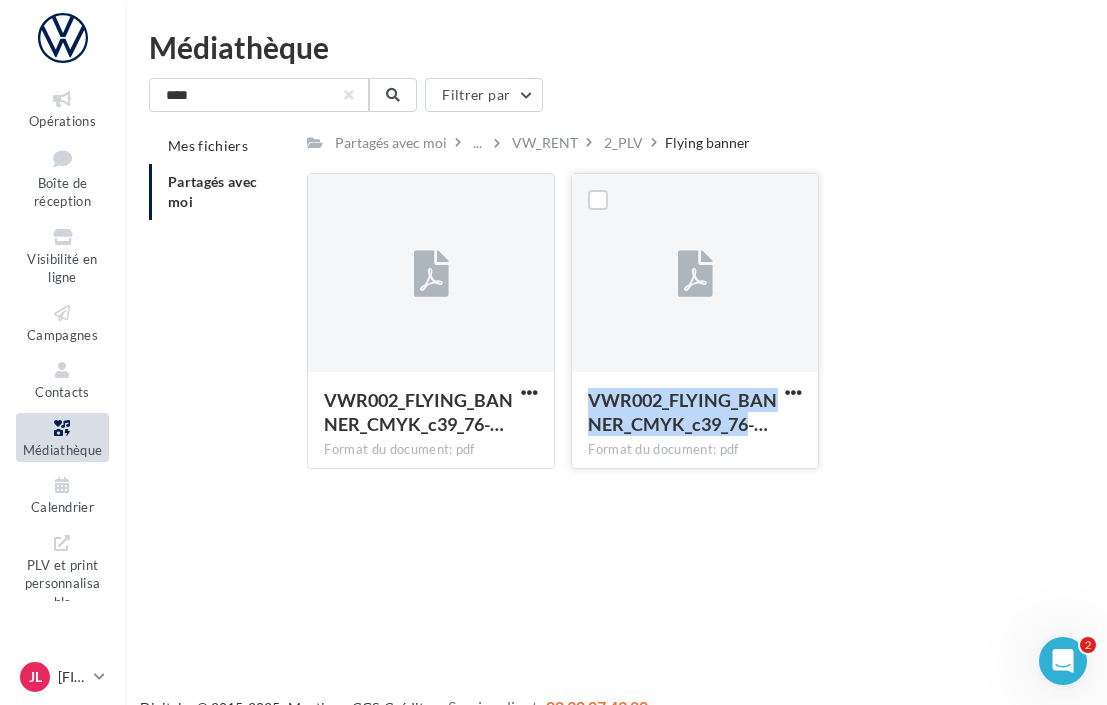 click on "VWR002_FLYING_BANNER_CMYK_c39_76-…" at bounding box center (682, 412) 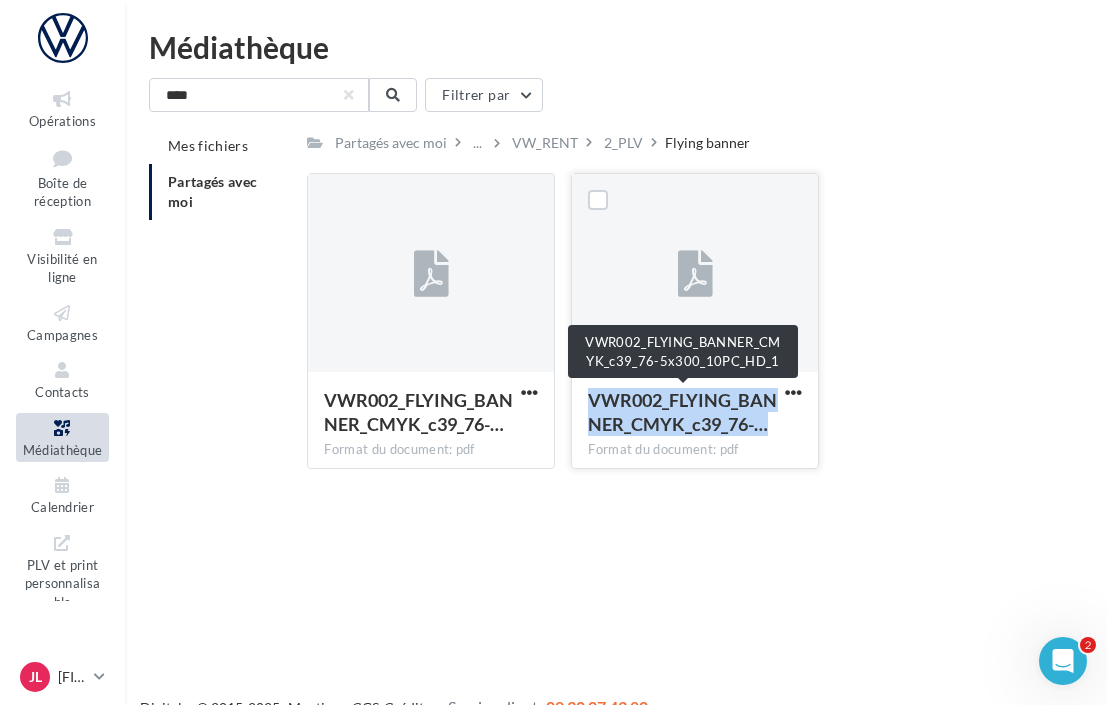 click on "VWR002_FLYING_BANNER_CMYK_c39_76-…" at bounding box center [682, 412] 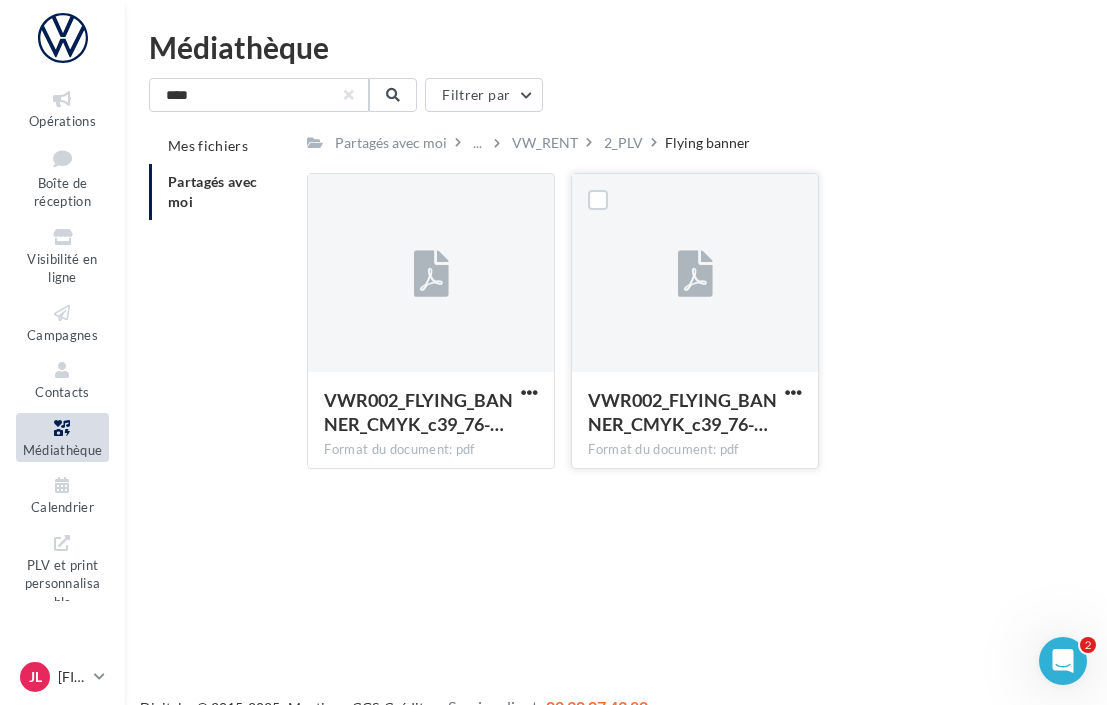 drag, startPoint x: 617, startPoint y: 398, endPoint x: 712, endPoint y: 453, distance: 109.77249 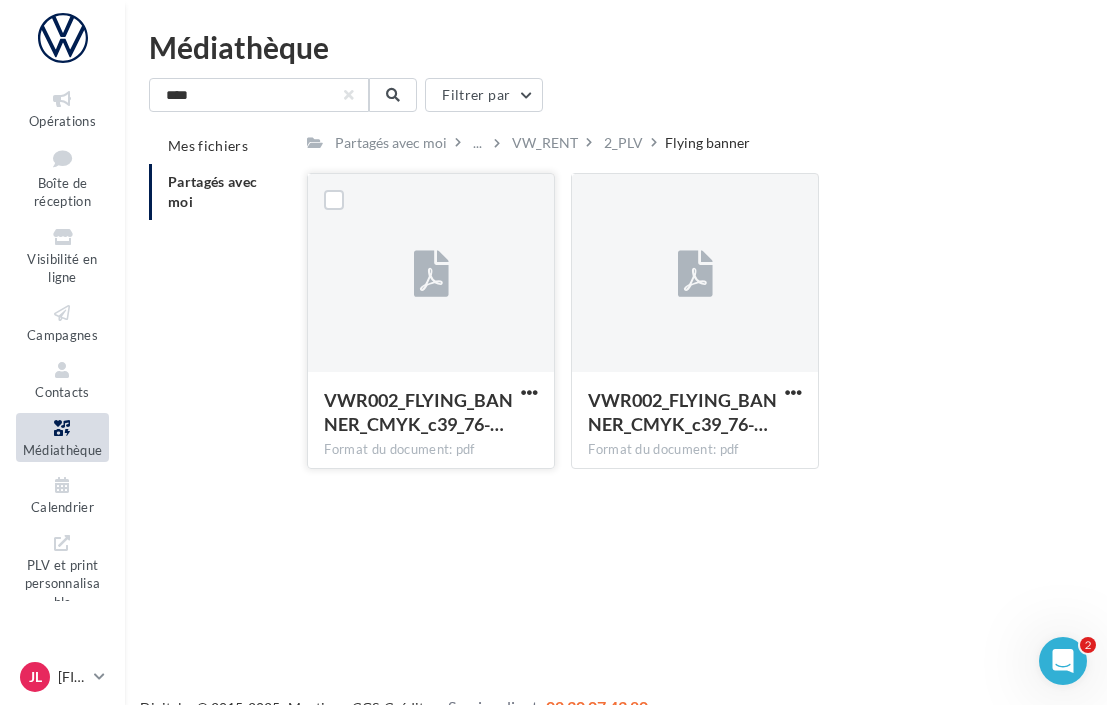 click at bounding box center [431, 275] 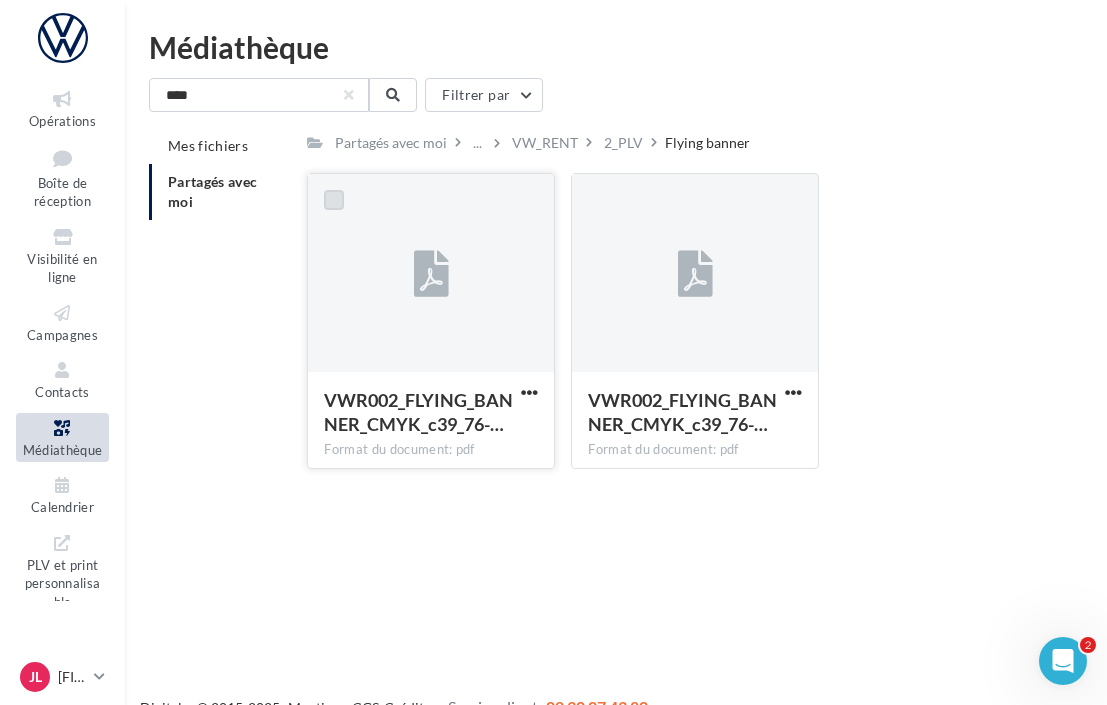 click at bounding box center (334, 200) 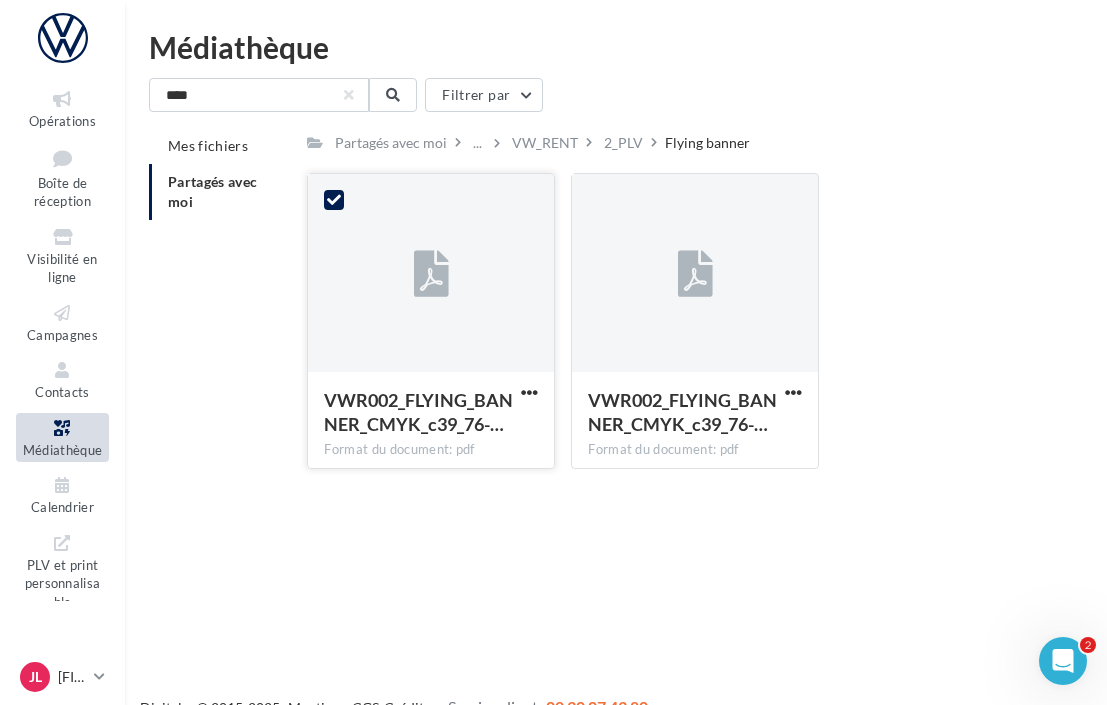 click at bounding box center [431, 275] 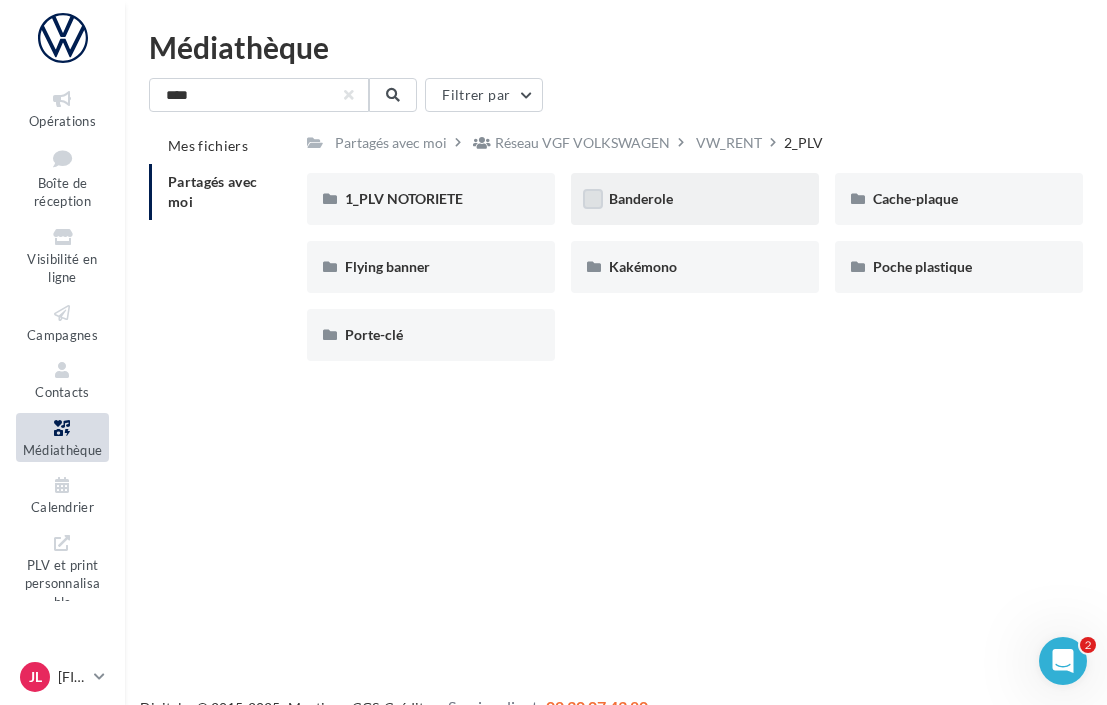 click at bounding box center (593, 199) 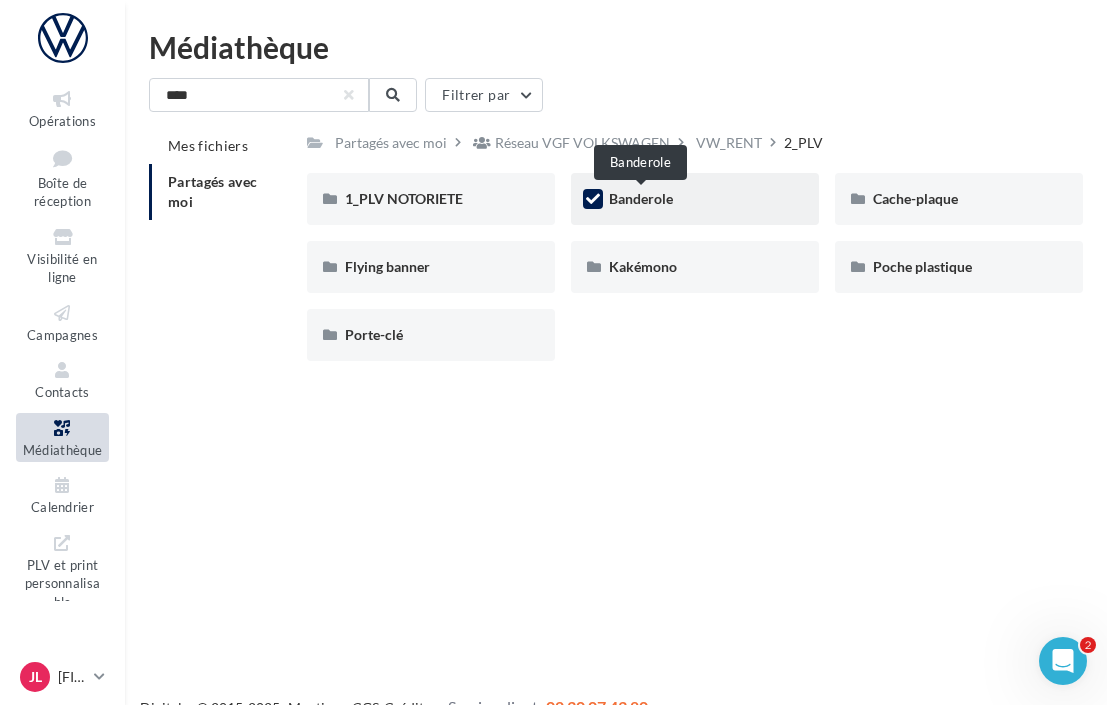 click on "Banderole" at bounding box center (641, 198) 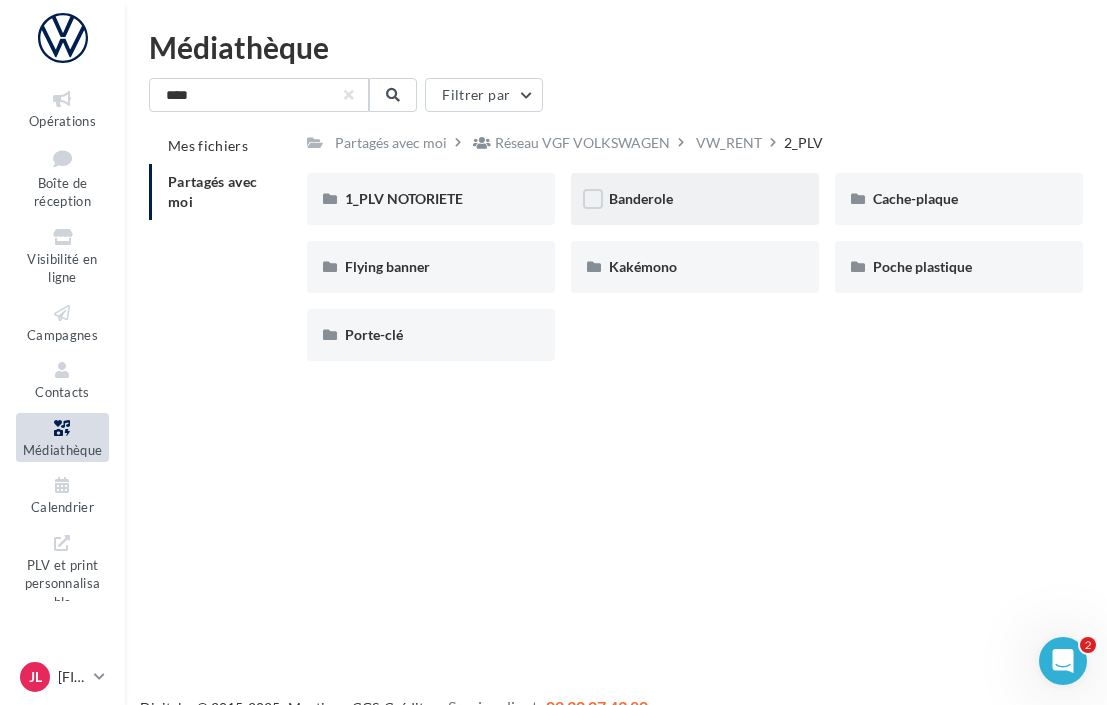 click on "Banderole" at bounding box center [641, 198] 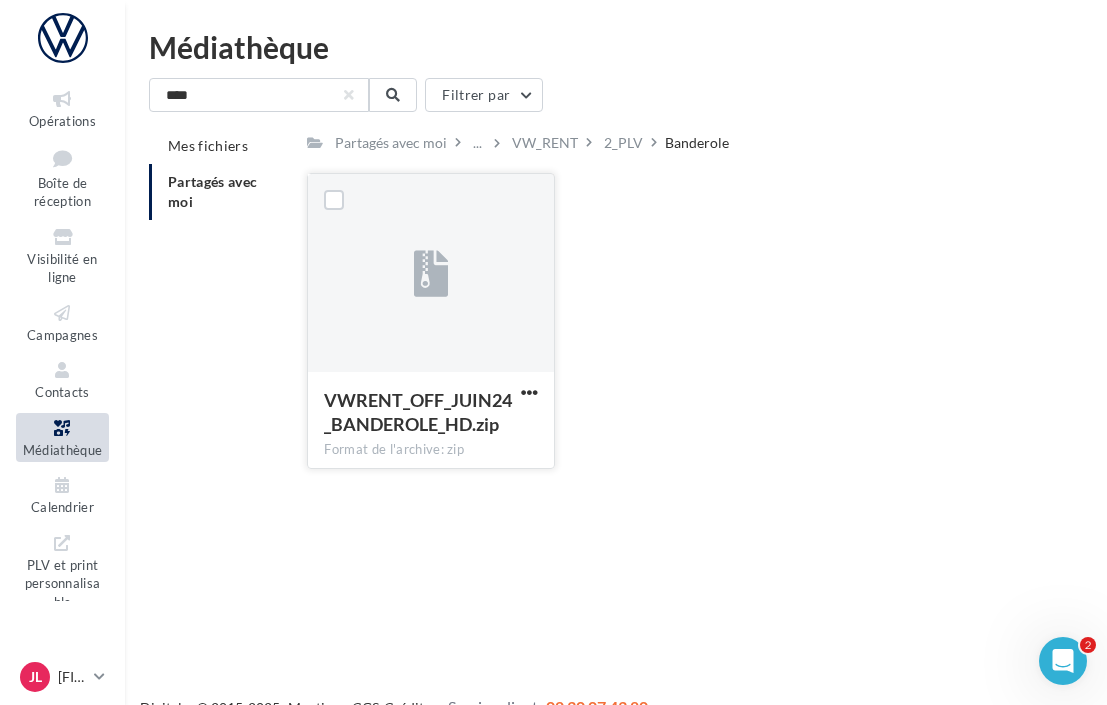 click at bounding box center [431, 274] 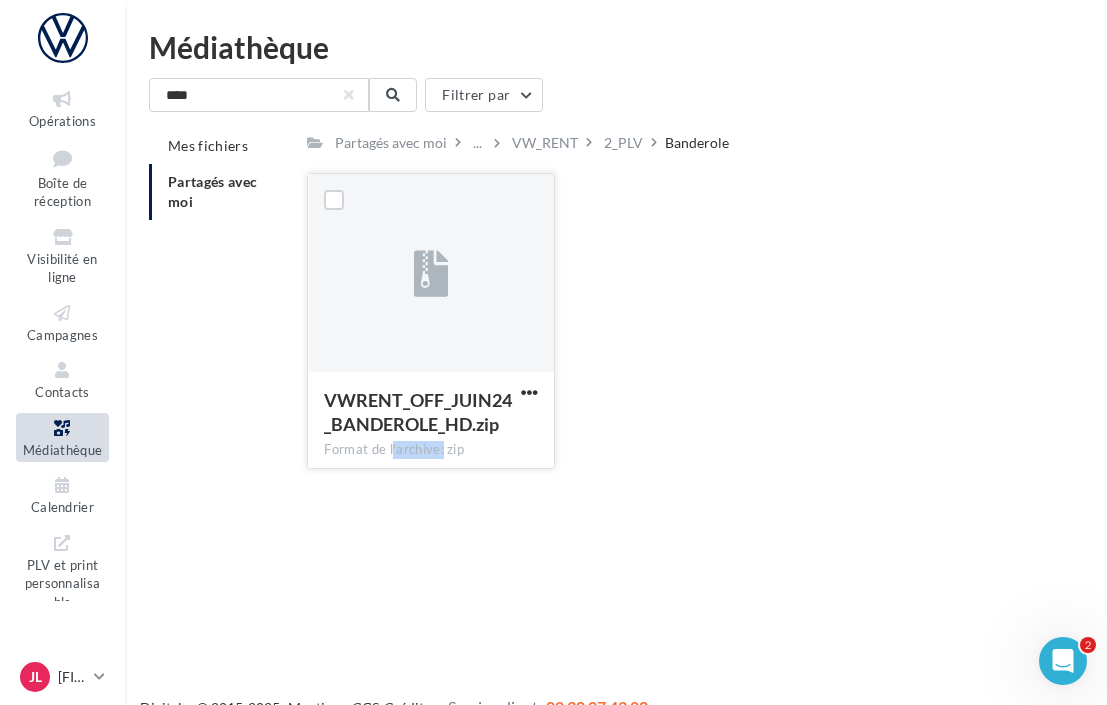 click on "Format de l'archive: zip" at bounding box center (431, 450) 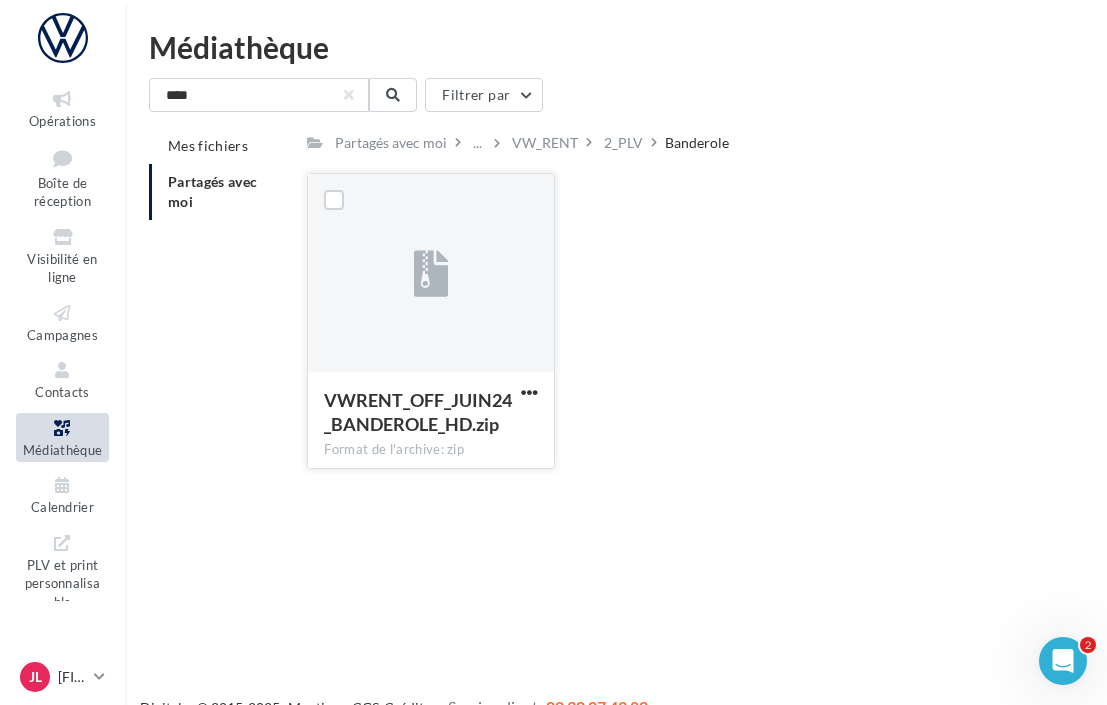 drag, startPoint x: 407, startPoint y: 445, endPoint x: 379, endPoint y: 418, distance: 38.8973 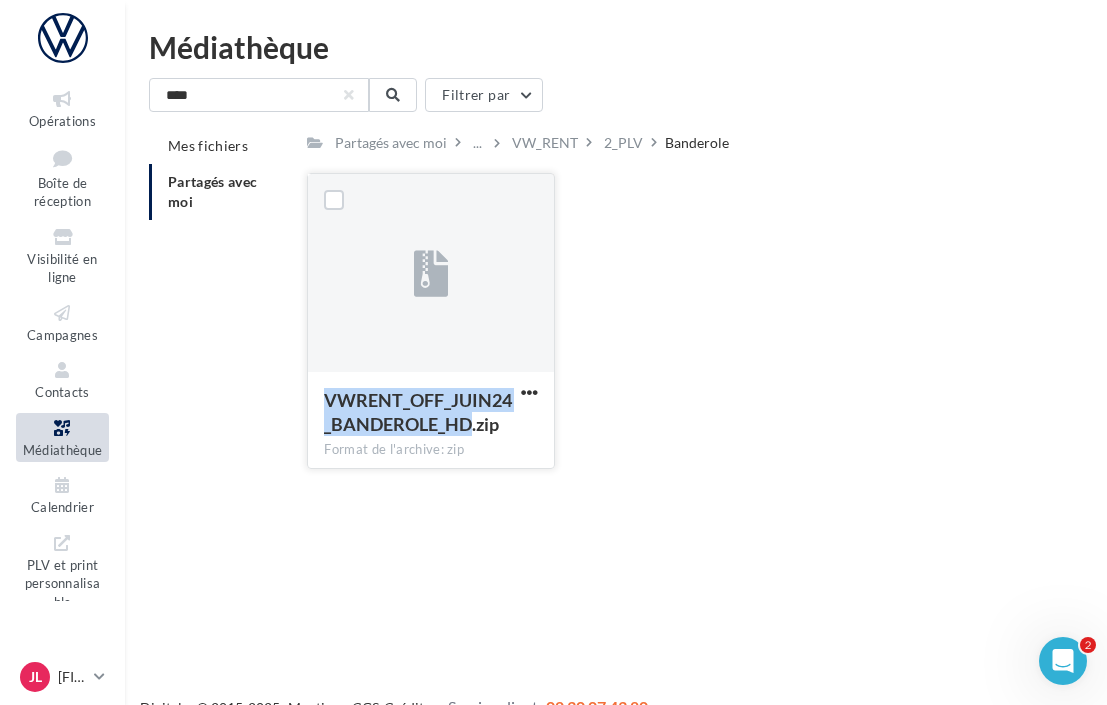 click on "VWRENT_OFF_JUIN24_BANDEROLE_HD.zip" at bounding box center (418, 412) 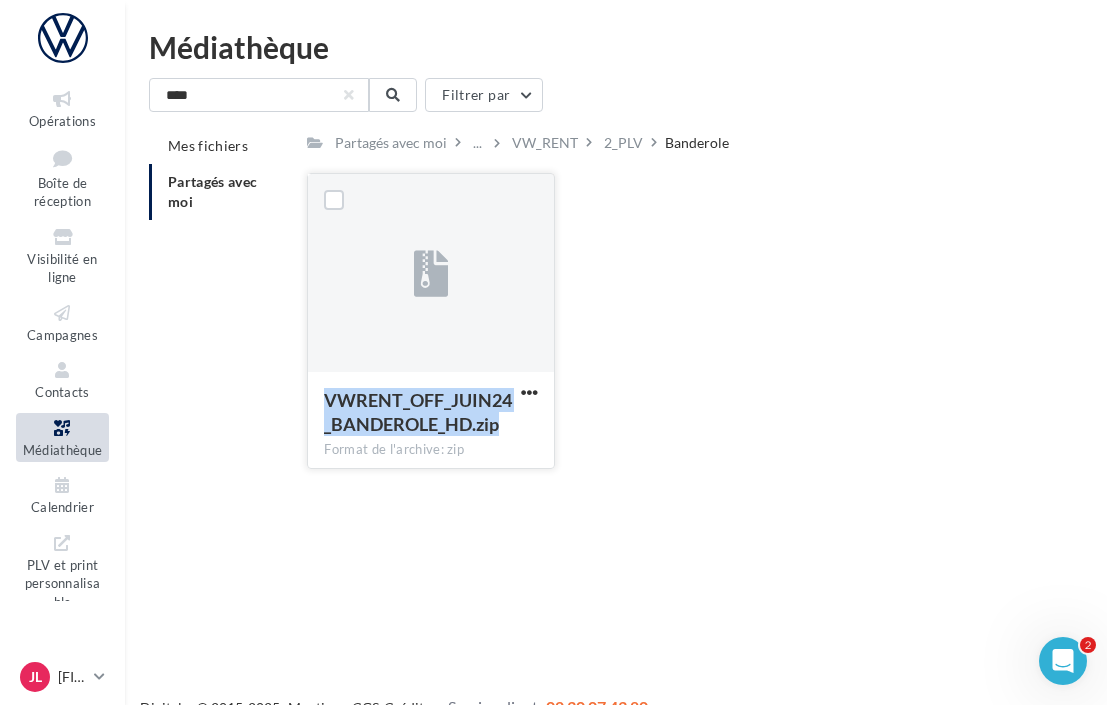 click on "VWRENT_OFF_JUIN24_BANDEROLE_HD.zip" at bounding box center (418, 412) 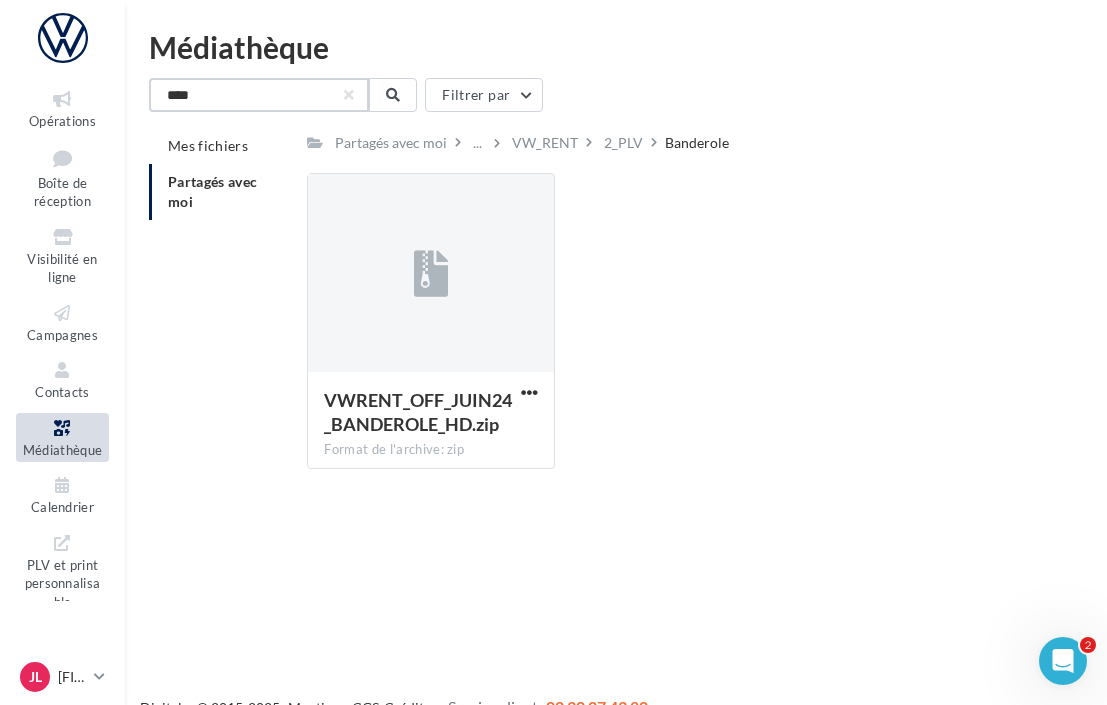 click on "****" at bounding box center [259, 95] 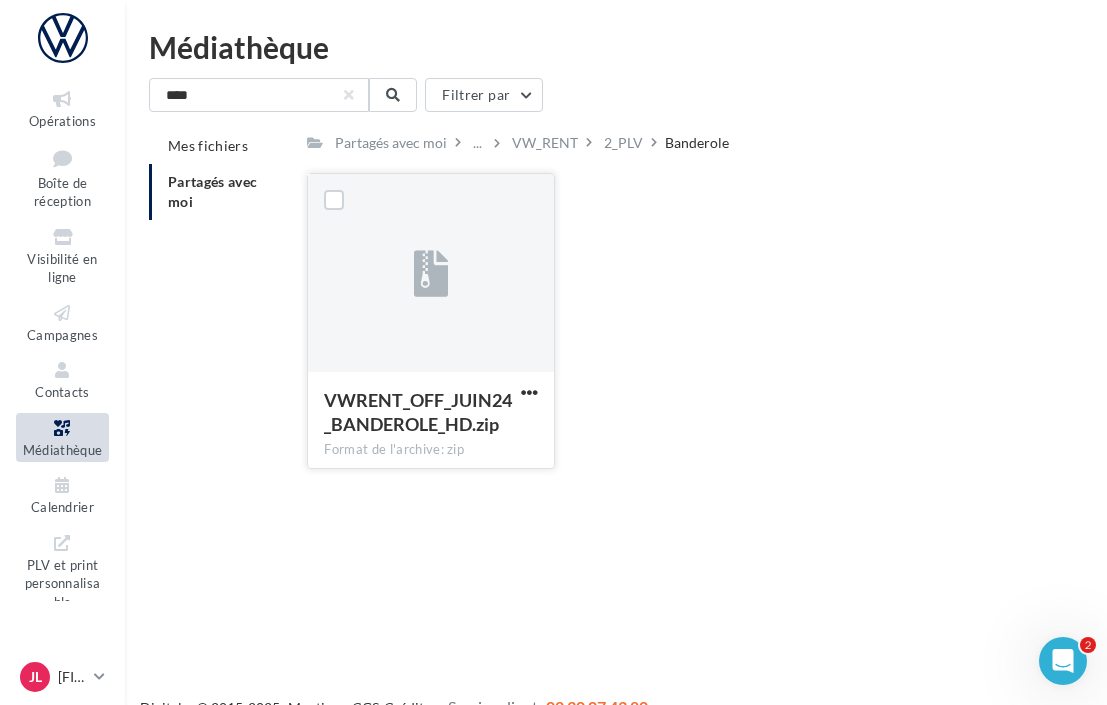 click on "VWRENT_OFF_JUIN24_BANDEROLE_HD.zip  Format de l'archive: zip" at bounding box center [431, 419] 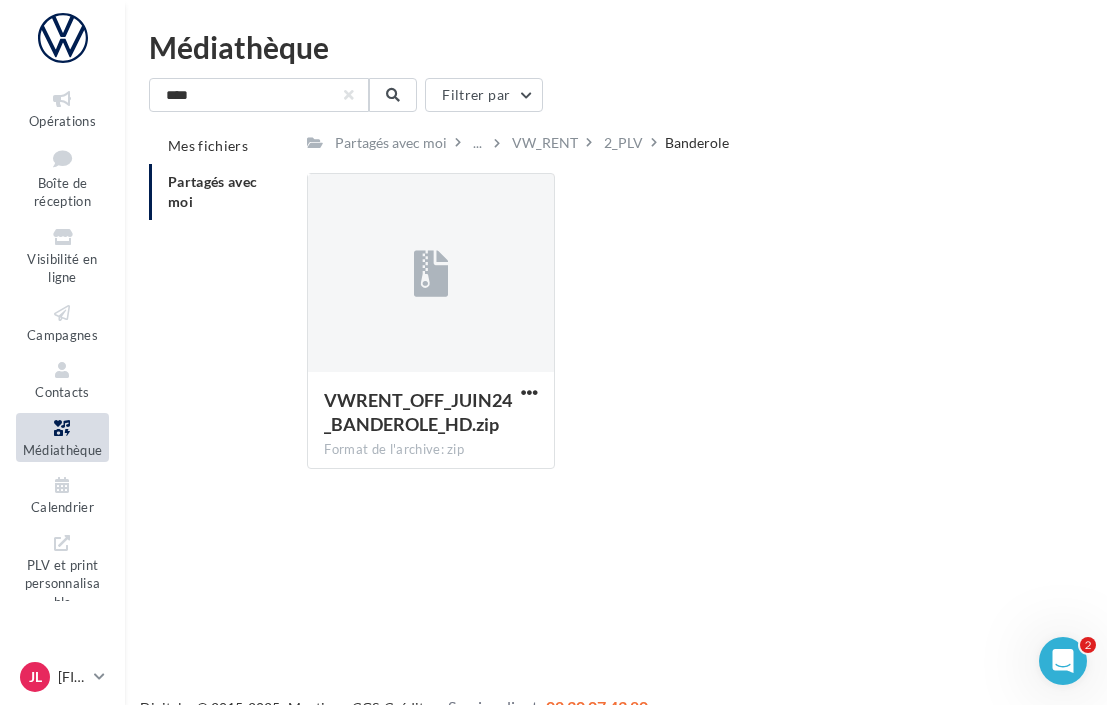 click on "****        Filtrer par
Mes fichiers
Partagés avec moi
Partagés avec moi        ...         VW_RENT          2_PLV          Banderole                   Rs           Partagé par  Réseau VGF VOLKSWAGEN
VWRENT_OFF_JUIN24_BANDEROLE_HD.zip  Format de l'archive: zip                   VWRENT_OFF_JUIN24_BANDEROLE_HD.zip" at bounding box center (616, 281) 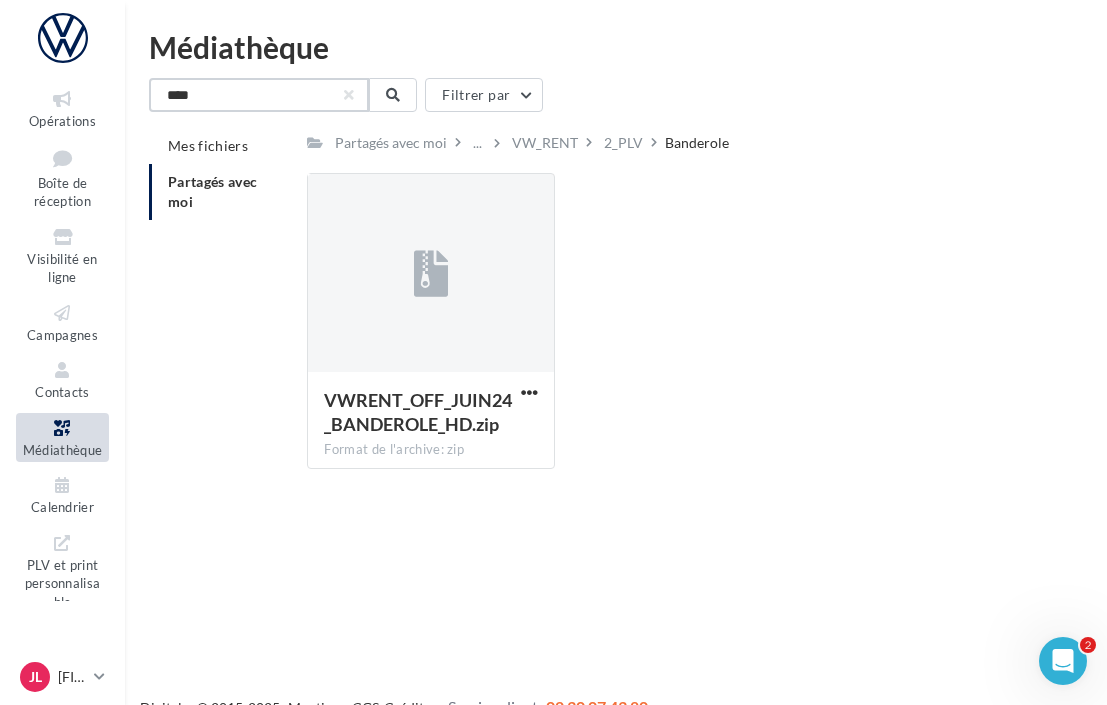 click on "****" at bounding box center [259, 95] 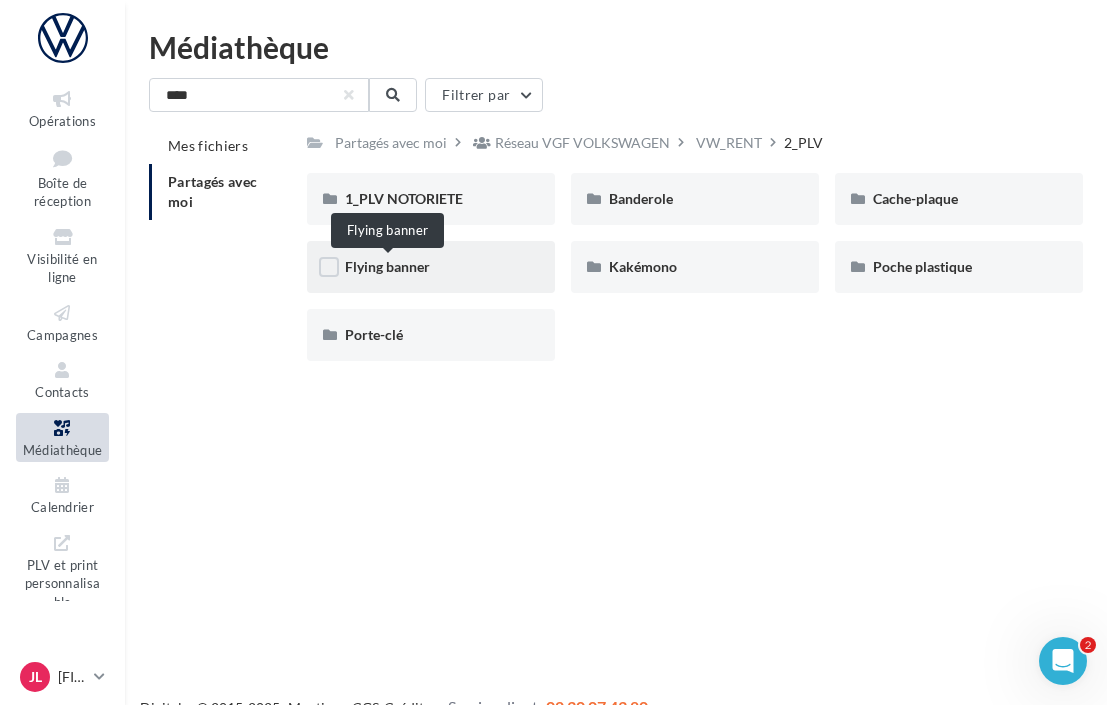 click on "Flying banner" at bounding box center (387, 266) 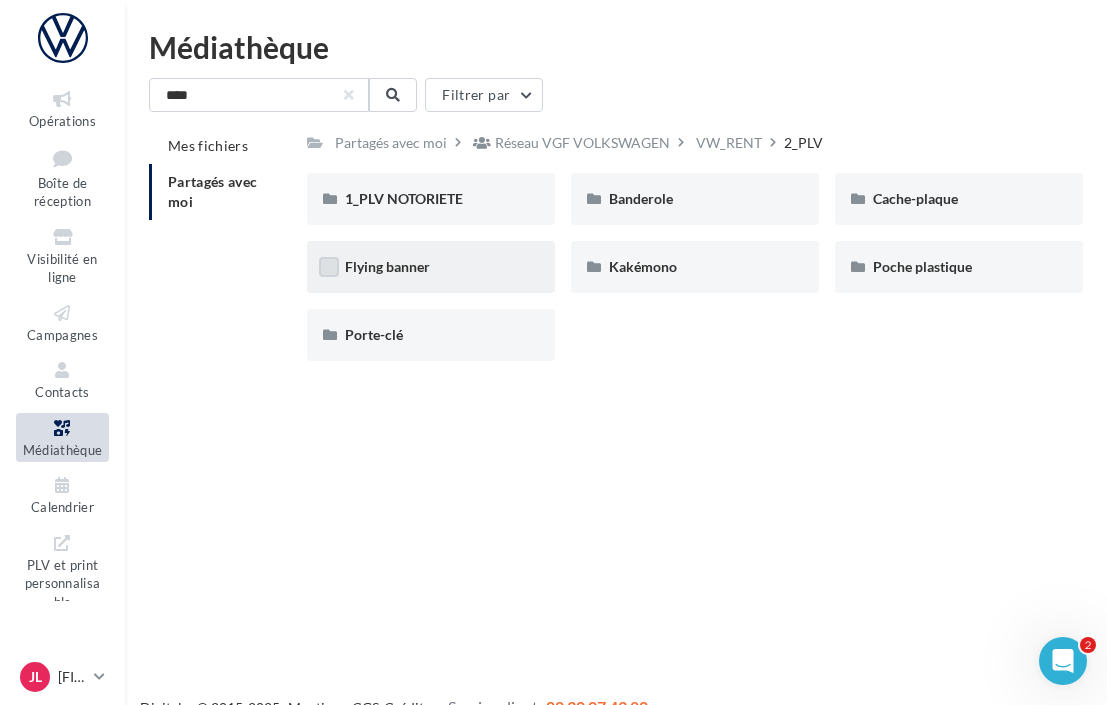 click at bounding box center (329, 267) 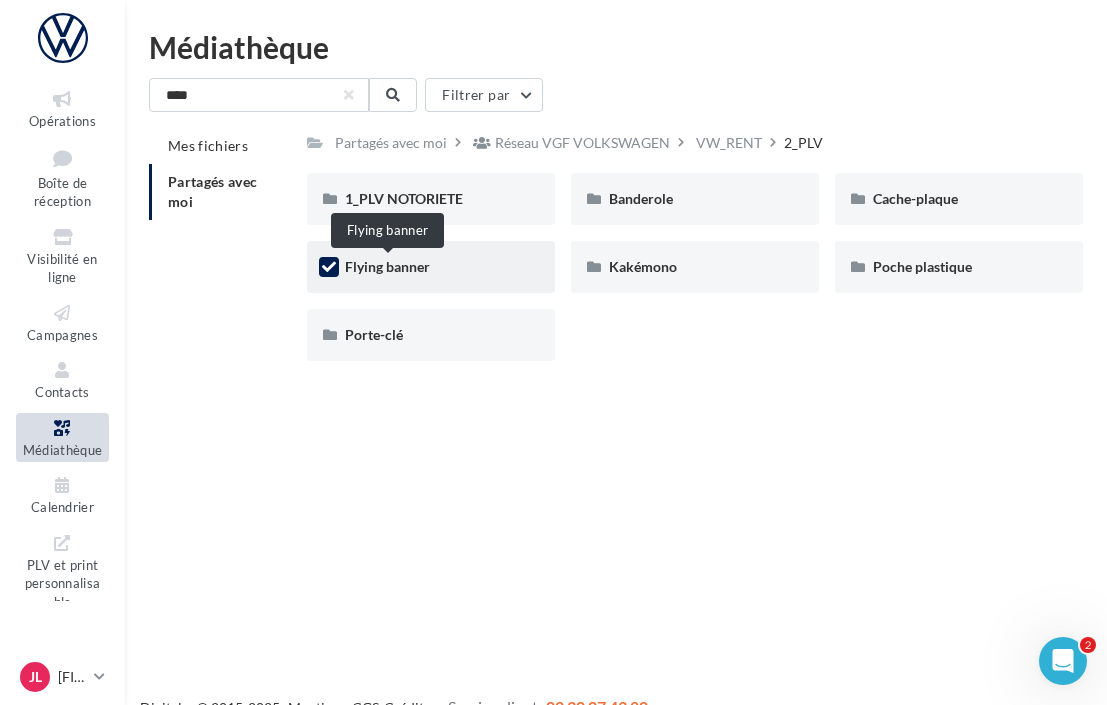 click on "Flying banner" at bounding box center (387, 266) 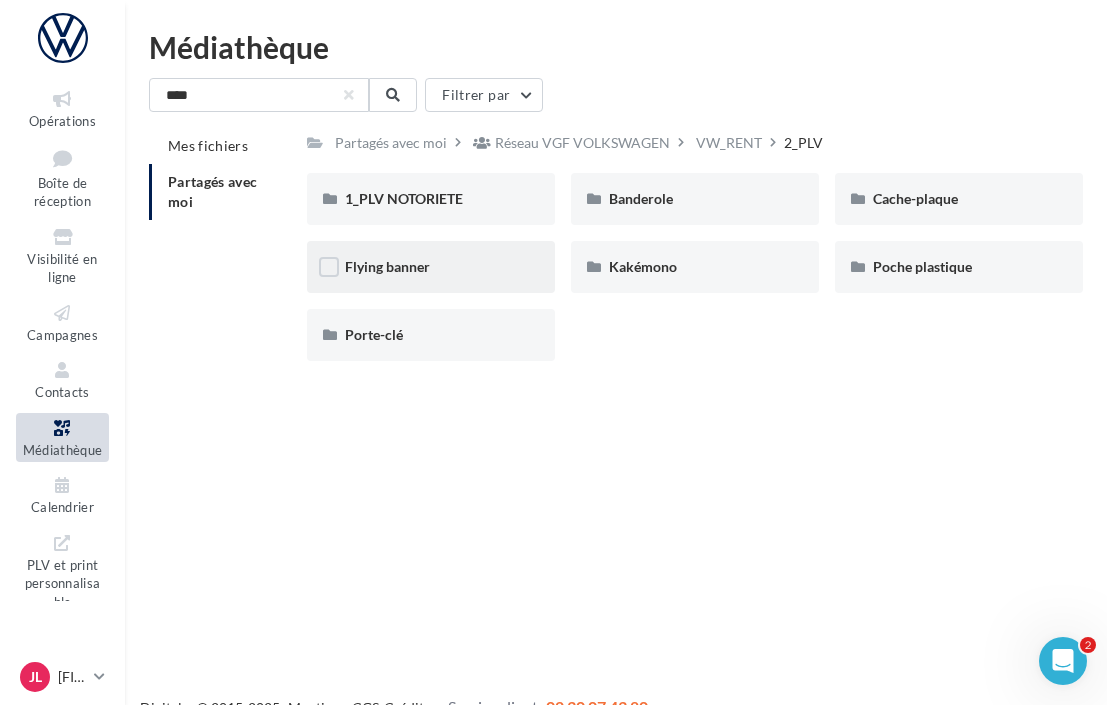 click on "Flying banner" at bounding box center (387, 266) 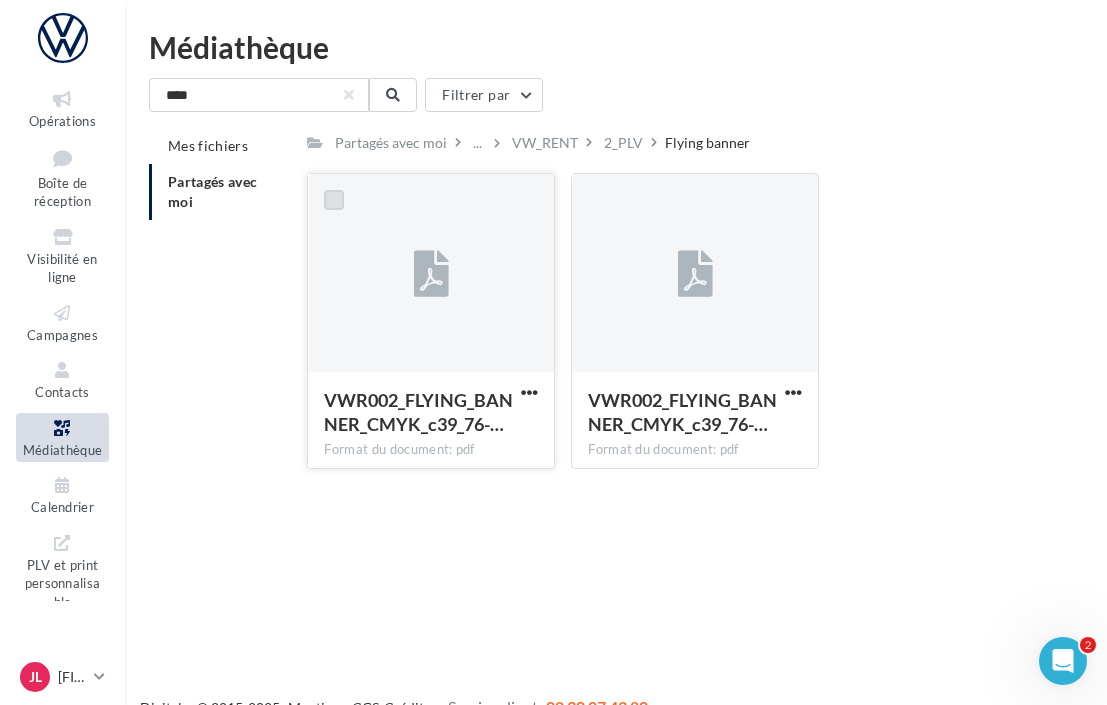 click at bounding box center (334, 200) 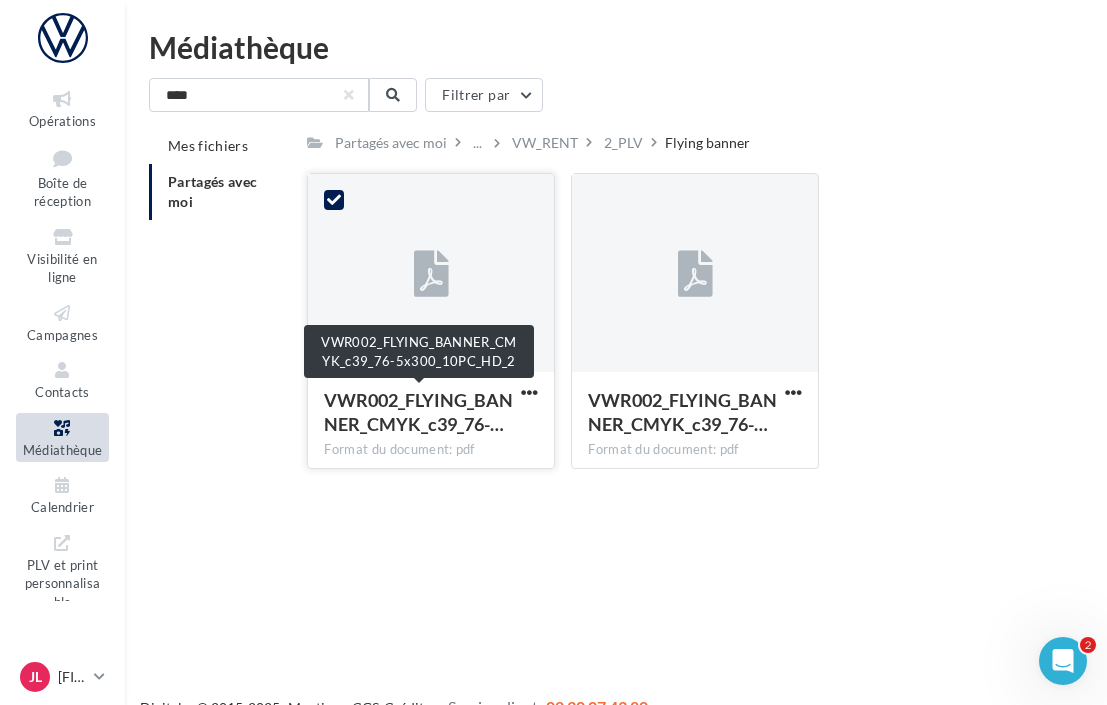 click on "VWR002_FLYING_BANNER_CMYK_c39_76-…" at bounding box center (418, 412) 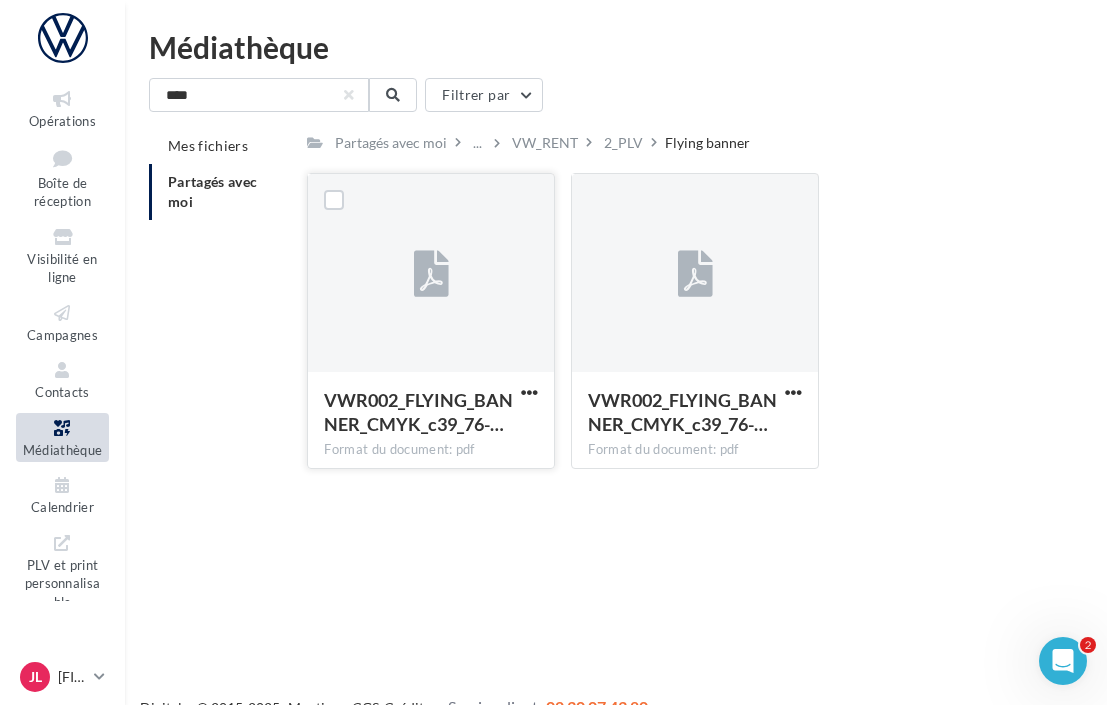 click on "Format du document: pdf" at bounding box center (431, 450) 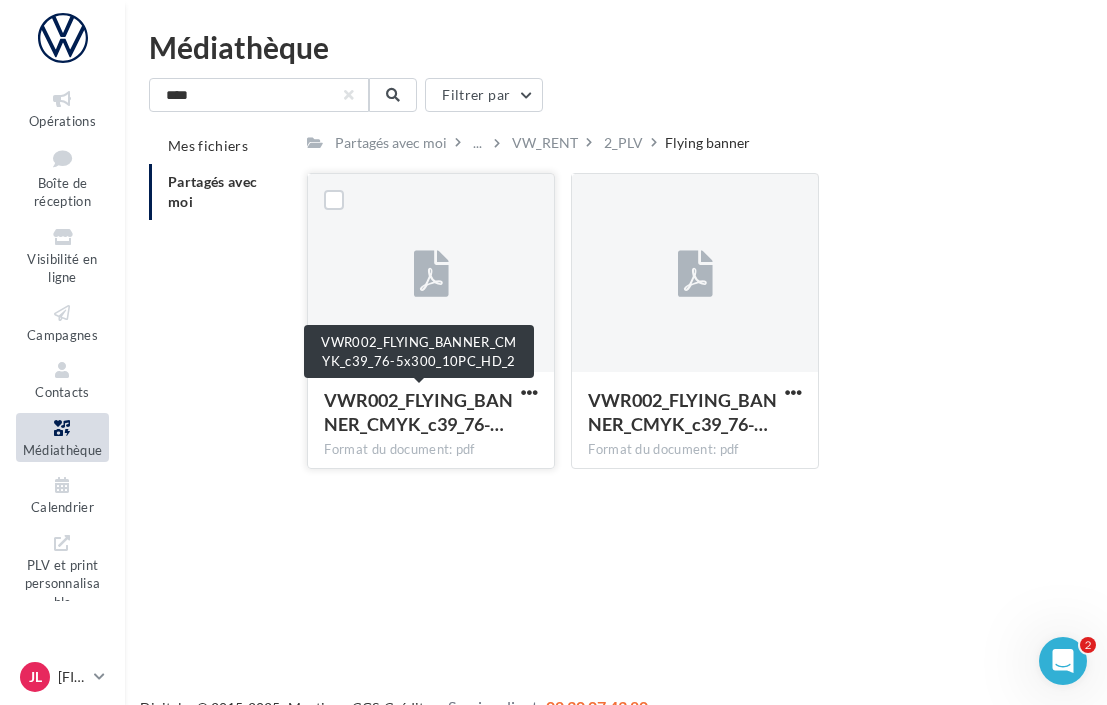 click on "VWR002_FLYING_BANNER_CMYK_c39_76-…" at bounding box center (418, 412) 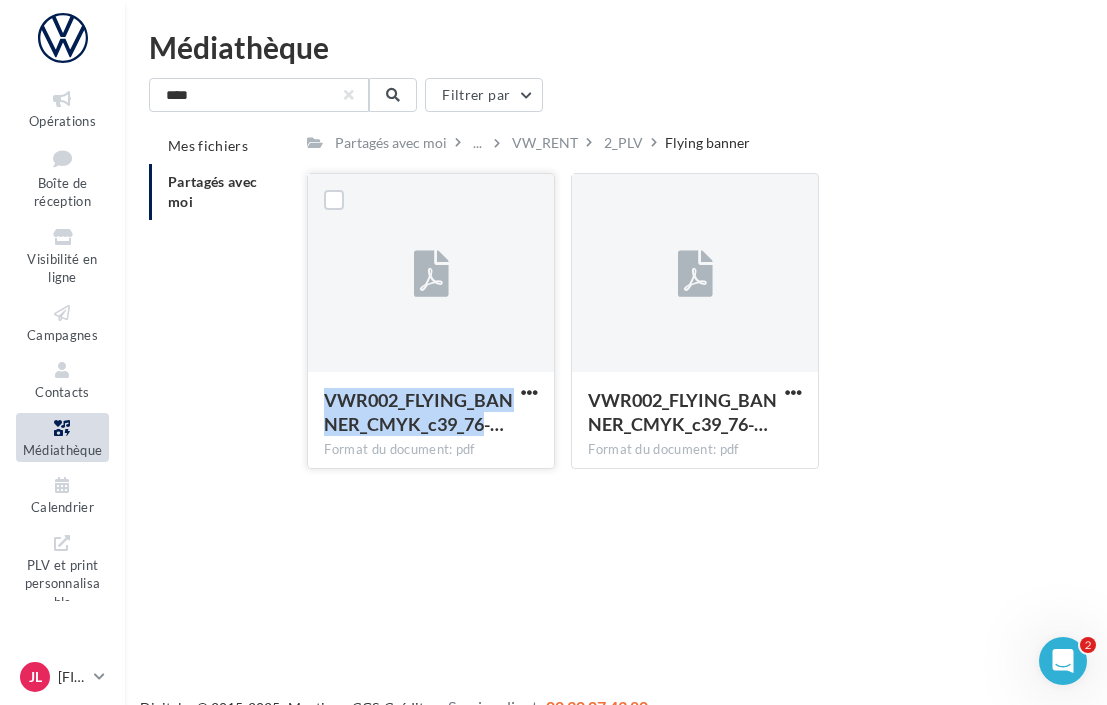 click on "VWR002_FLYING_BANNER_CMYK_c39_76-…" at bounding box center (418, 412) 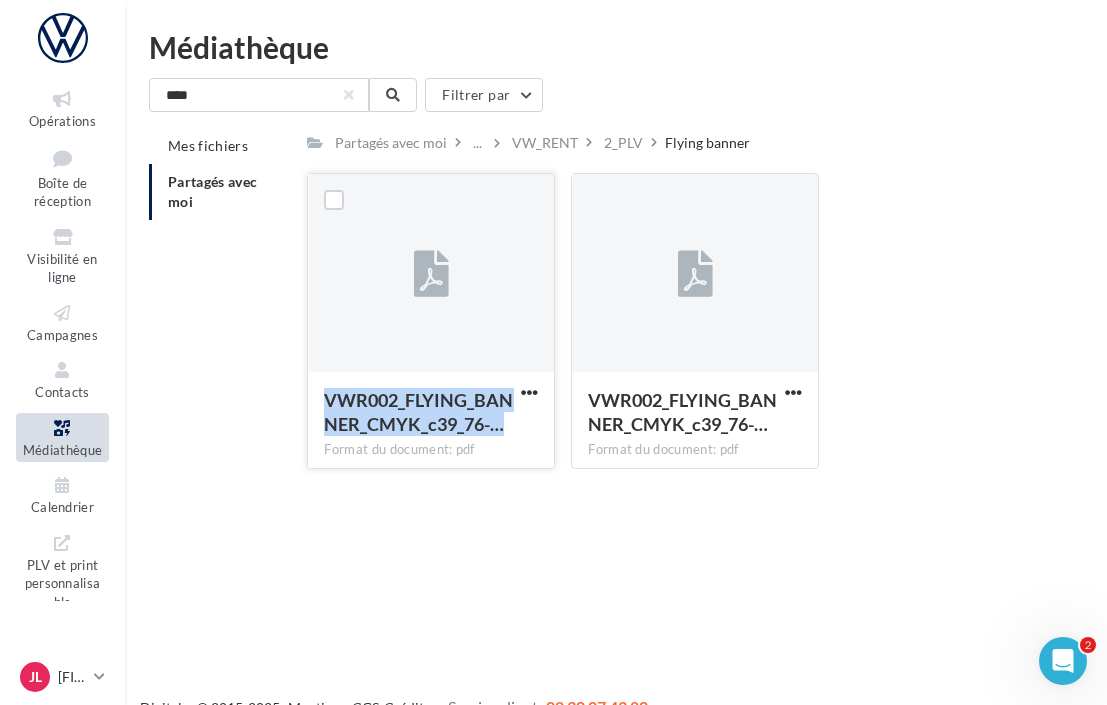 click on "VWR002_FLYING_BANNER_CMYK_c39_76-…" at bounding box center [418, 412] 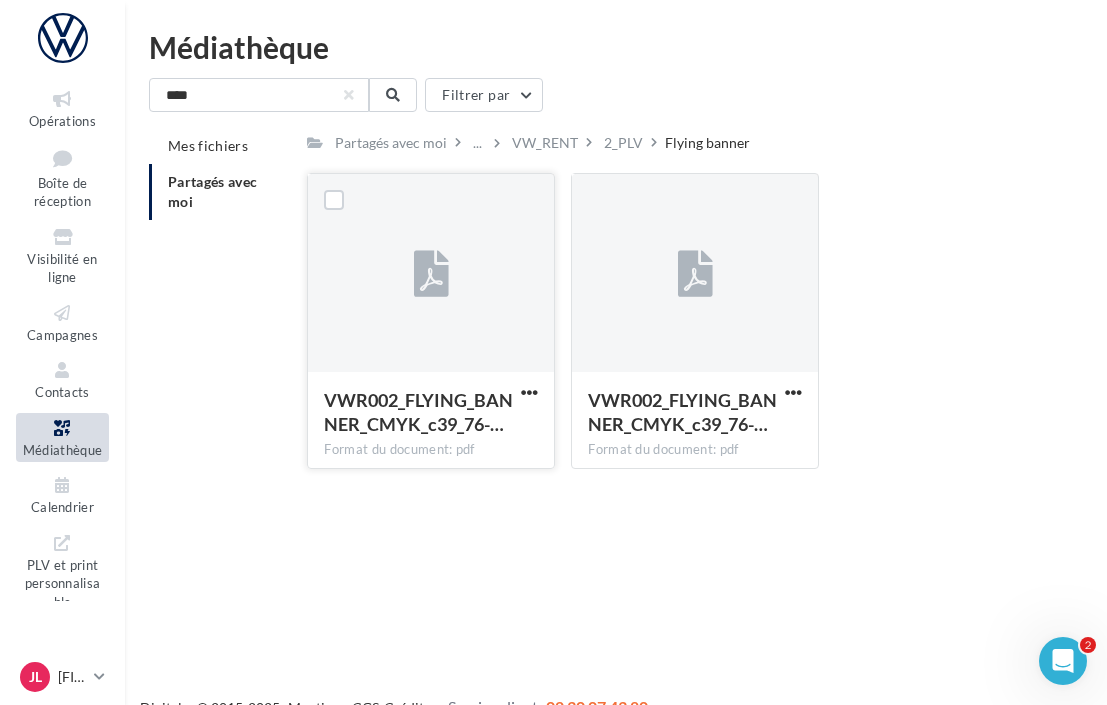 drag, startPoint x: 474, startPoint y: 425, endPoint x: 518, endPoint y: 454, distance: 52.69725 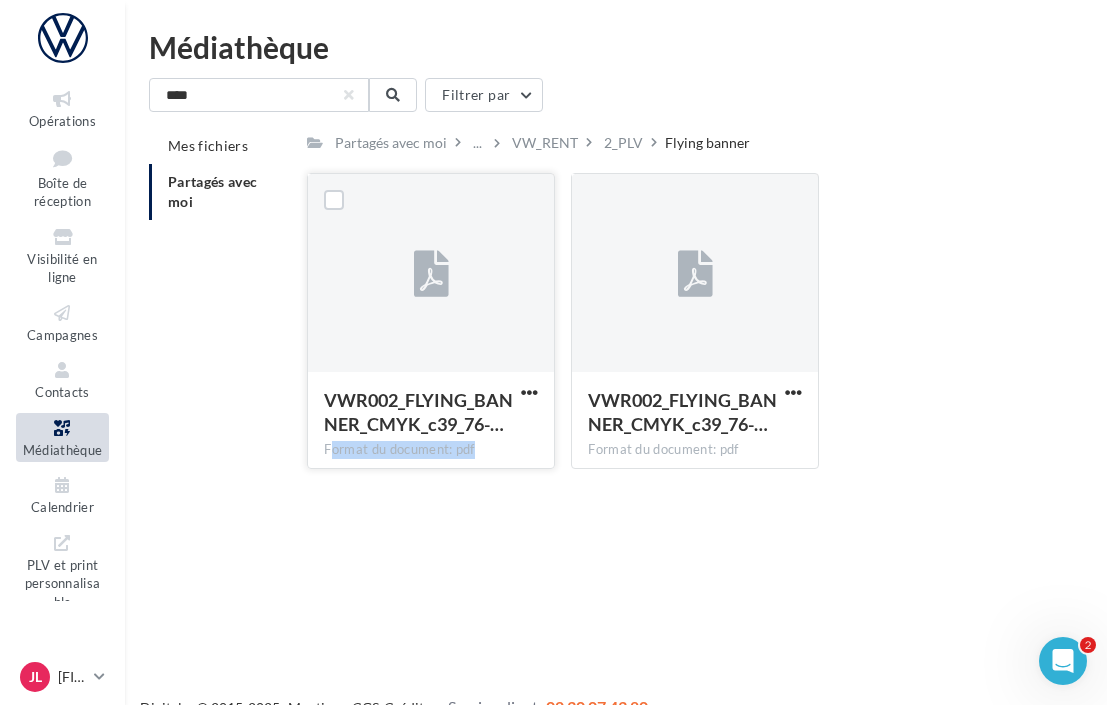 click on "Format du document: pdf" at bounding box center (431, 450) 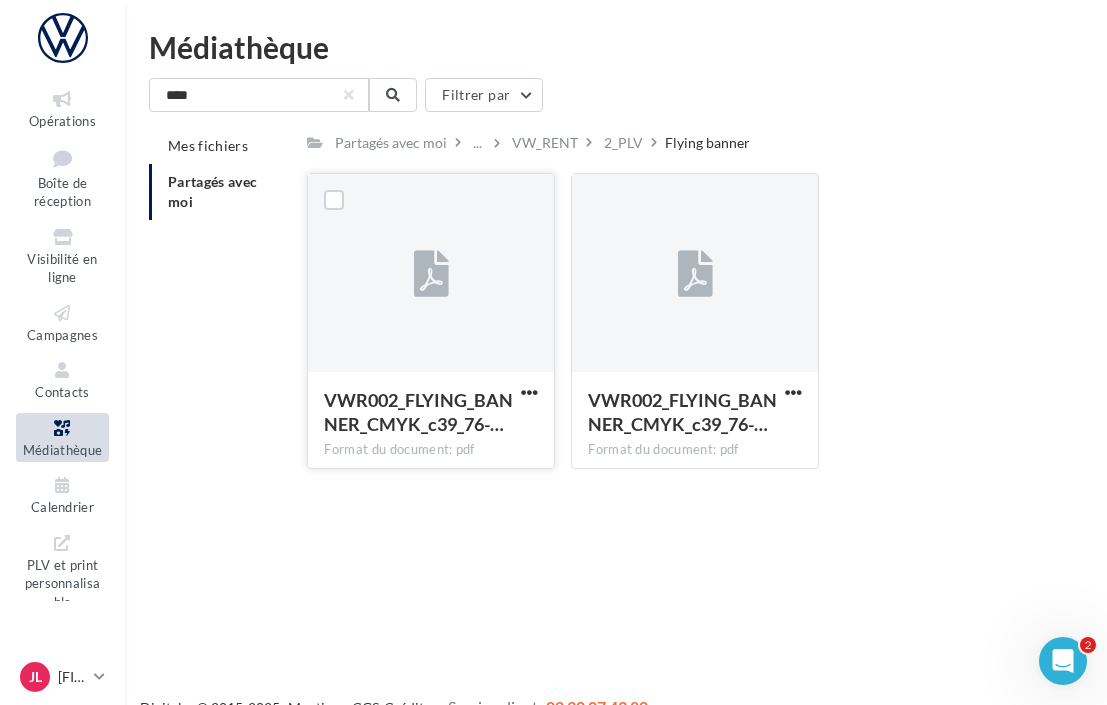 drag, startPoint x: 520, startPoint y: 444, endPoint x: 475, endPoint y: 417, distance: 52.478565 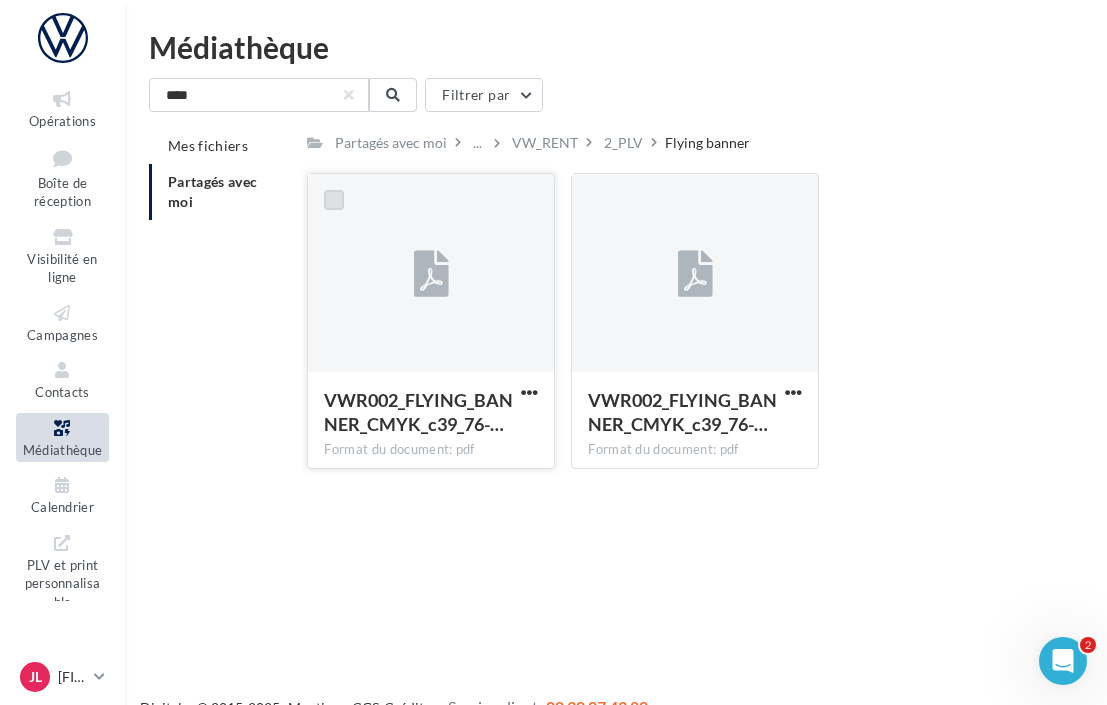 click at bounding box center (334, 200) 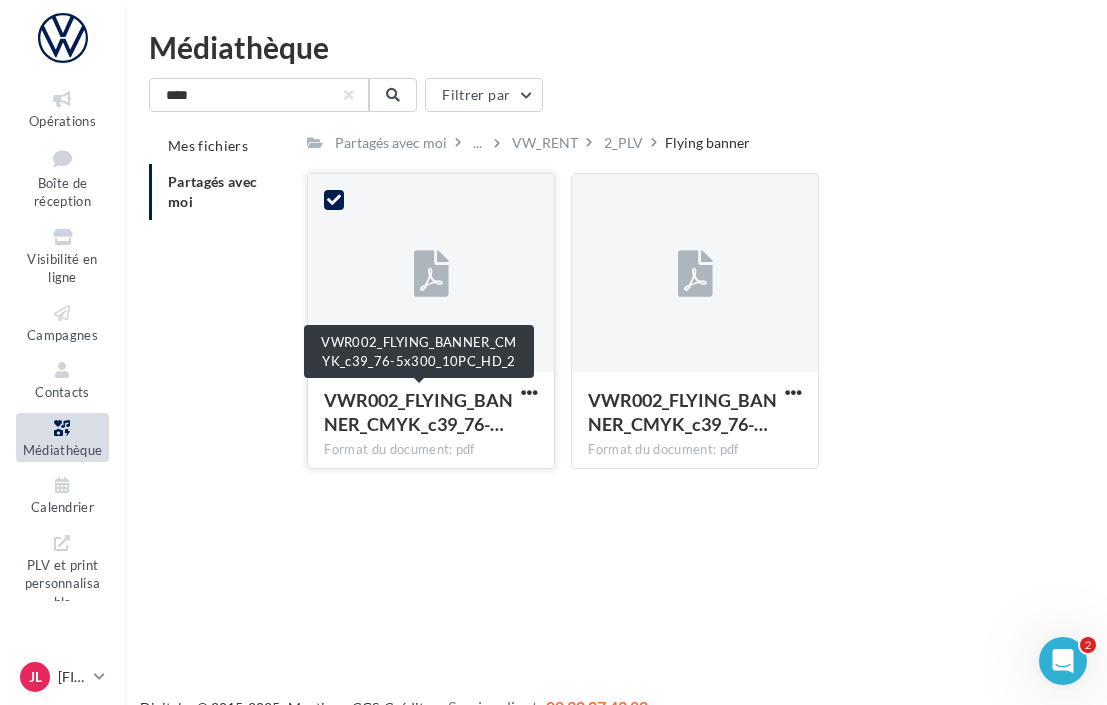 click on "VWR002_FLYING_BANNER_CMYK_c39_76-…" at bounding box center [418, 412] 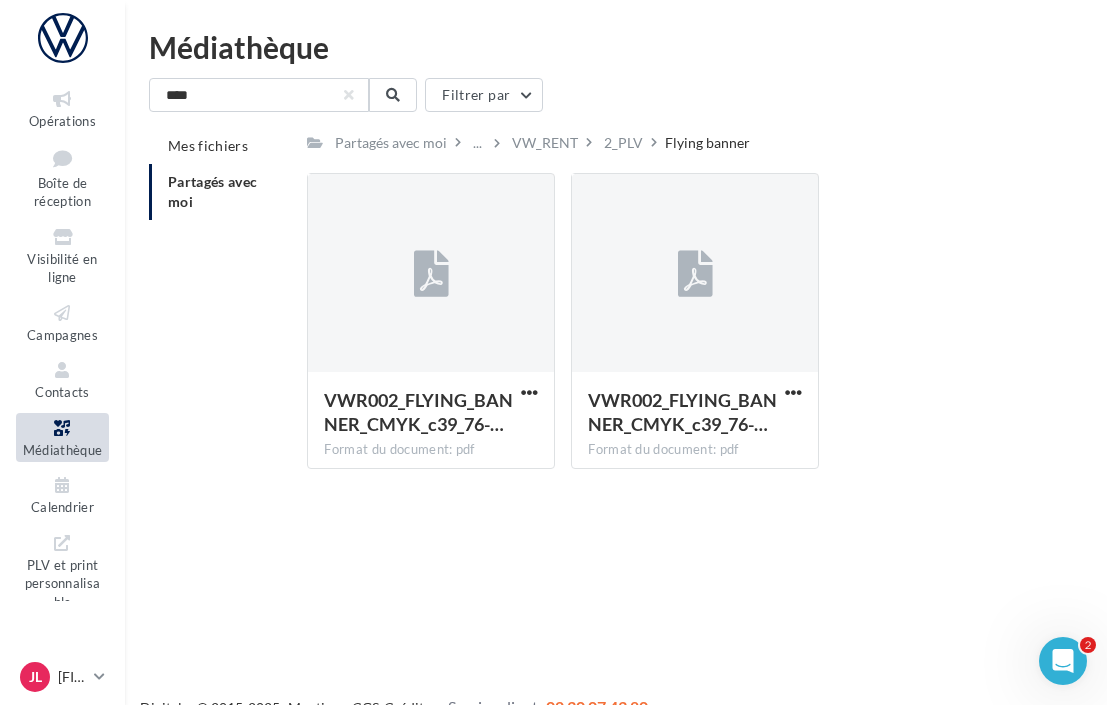 click on "****        Filtrer par
Mes fichiers
Partagés avec moi
Partagés avec moi        ...         VW_RENT          2_PLV          Flying banner                   Rs           Partagé par  Réseau VGF VOLKSWAGEN
VWR002_FLYING_BANNER_CMYK_c39_76-…  Format du document: pdf                   VWR002_FLYING_BANNER_CMYK_c39_76-5x300_10PC_HD_2
VWR002_FLYING_BANNER_CMYK_c39_76-…  Format du document: pdf                   VWR002_FLYING_BANNER_CMYK_c39_76-5x300_10PC_HD_1" at bounding box center [616, 281] 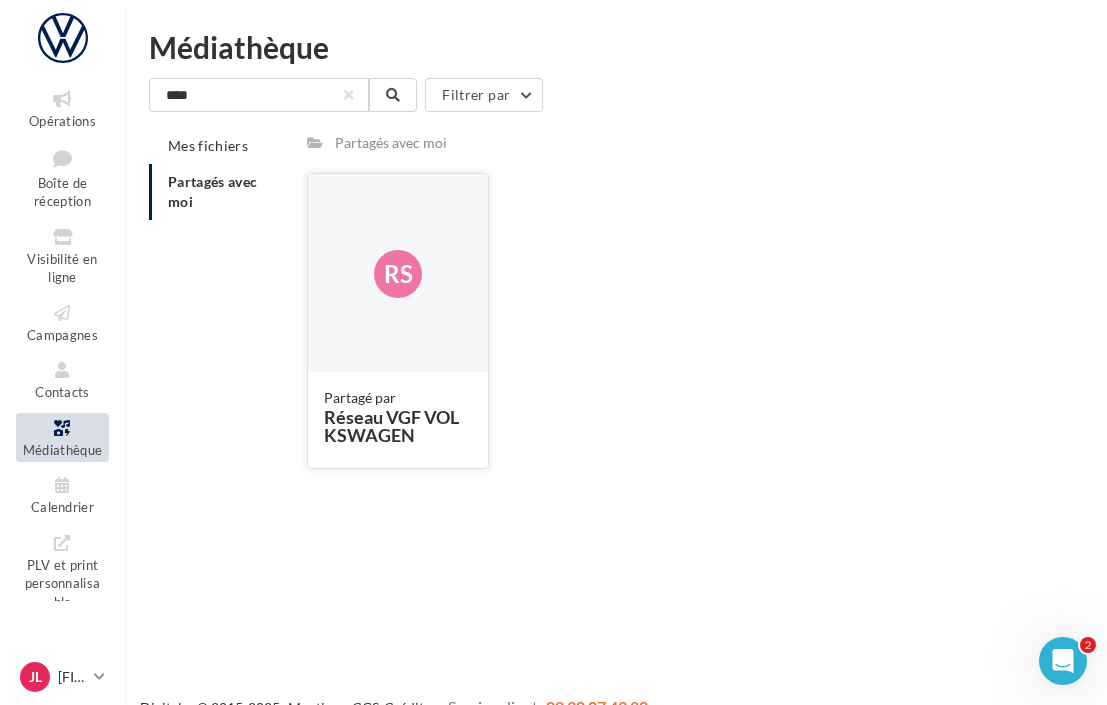 click on "Rs" at bounding box center (398, 274) 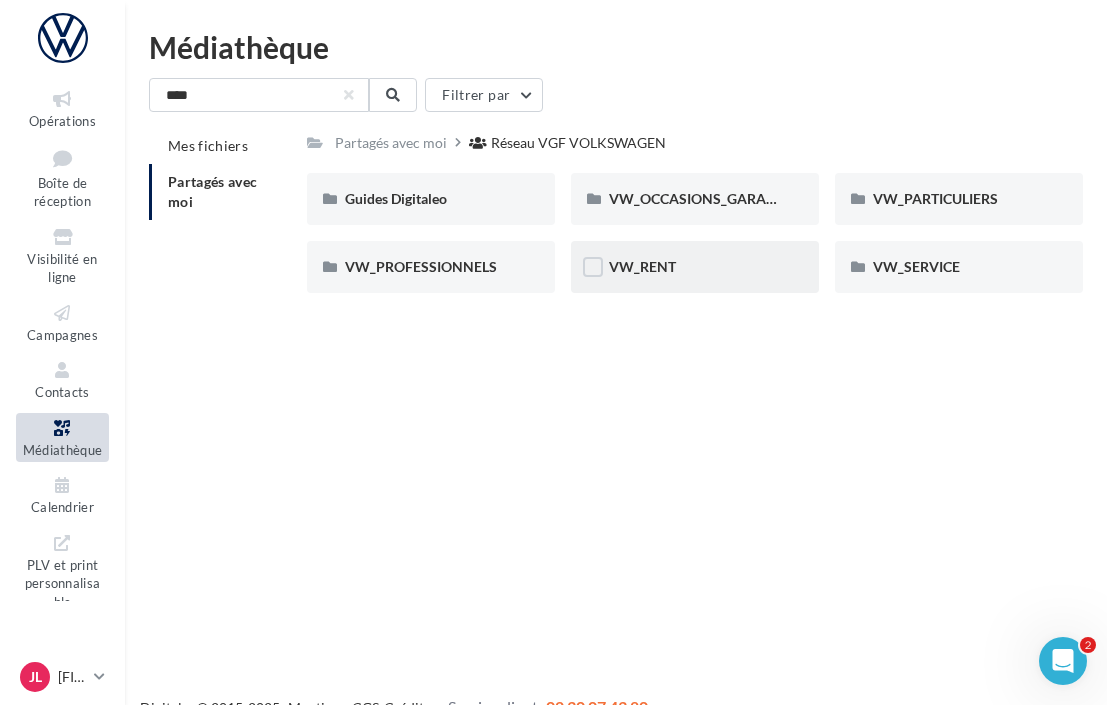 click on "VW_RENT" at bounding box center [695, 267] 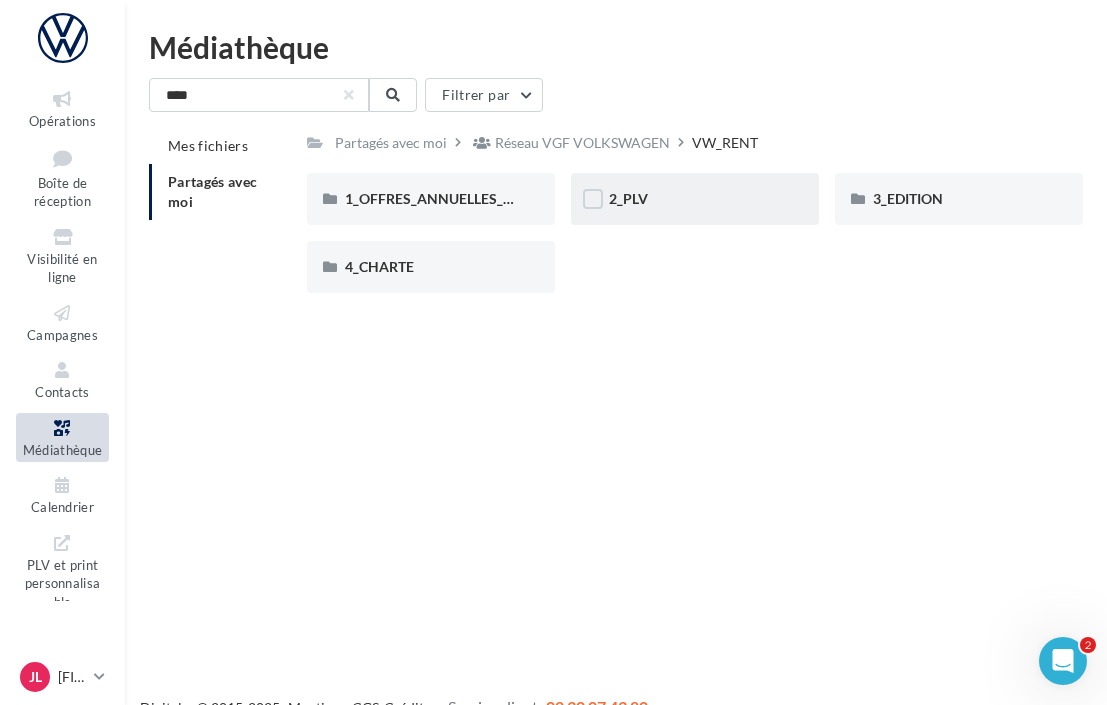 click on "2_PLV" at bounding box center [695, 199] 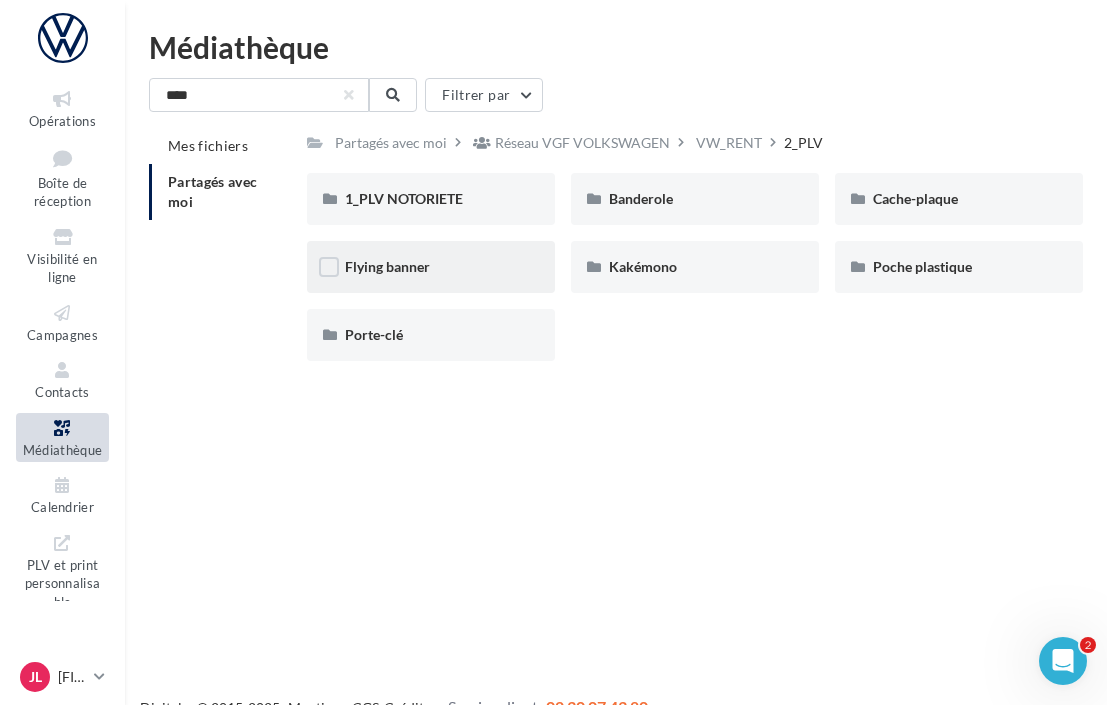 click on "Flying banner" at bounding box center [431, 267] 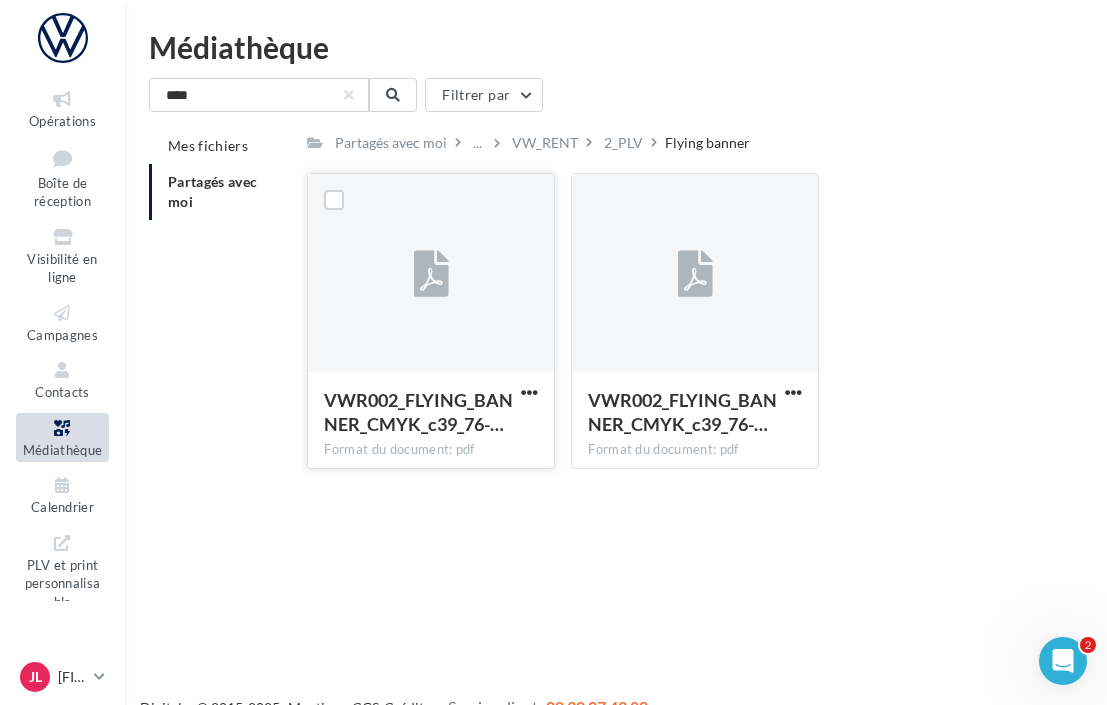 click on "VWR002_FLYING_BANNER_CMYK_c39_76-…  Format du document: pdf" at bounding box center [431, 419] 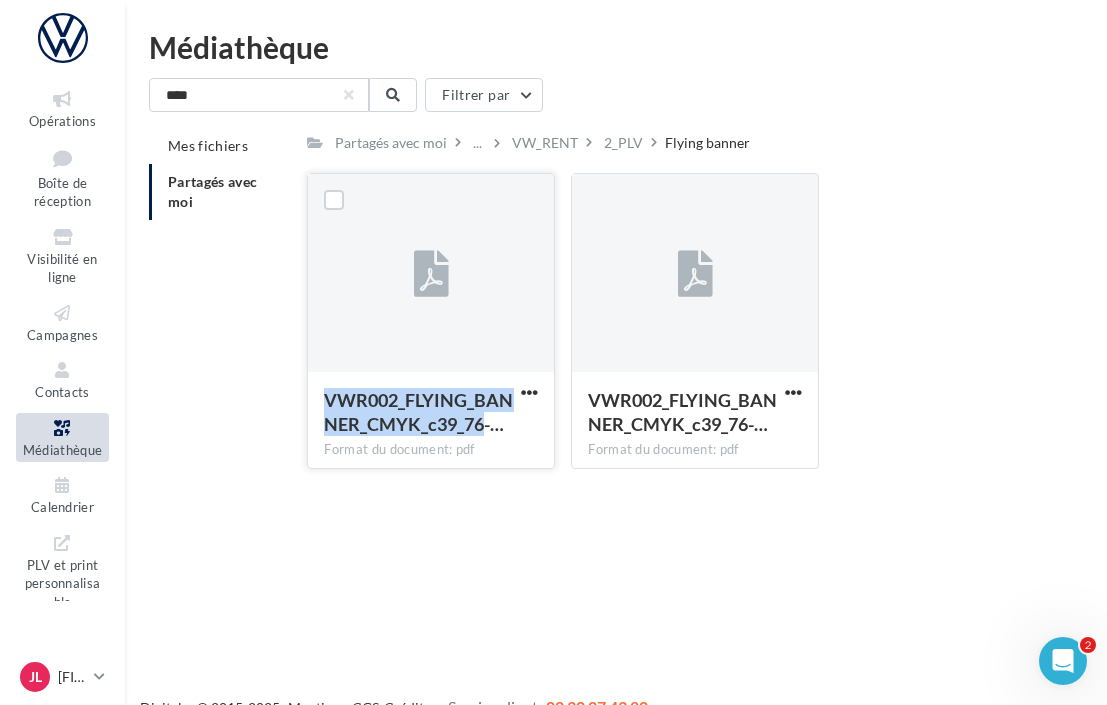 click on "VWR002_FLYING_BANNER_CMYK_c39_76-…  Format du document: pdf" at bounding box center [431, 419] 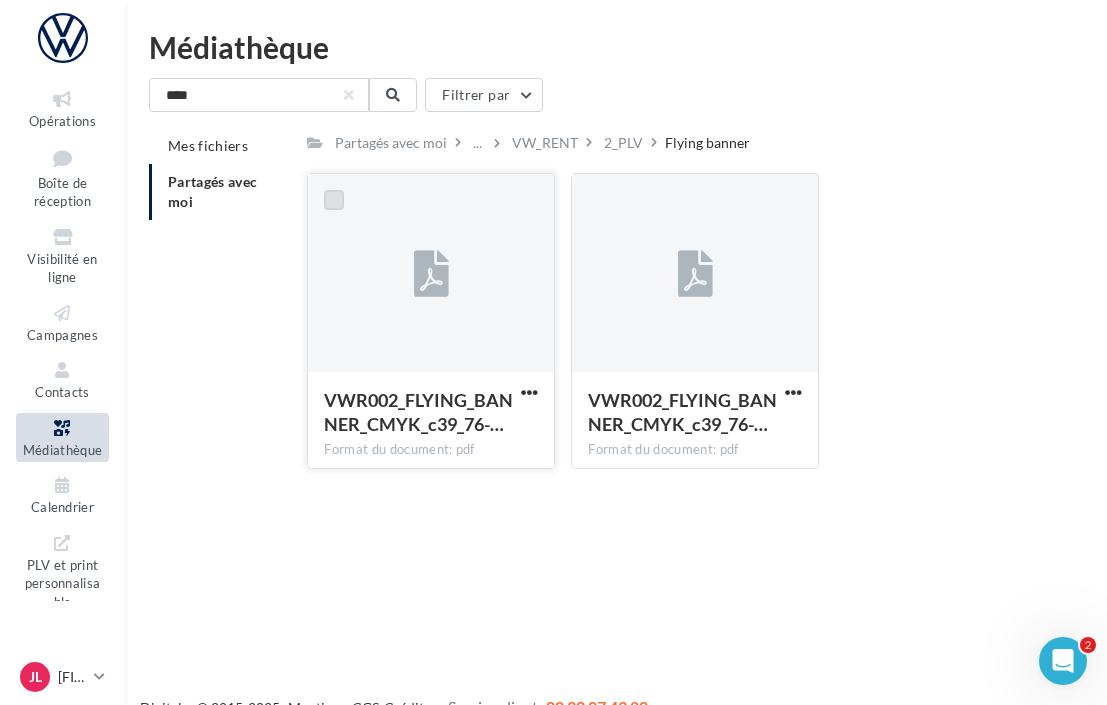 drag, startPoint x: 396, startPoint y: 376, endPoint x: 332, endPoint y: 201, distance: 186.33572 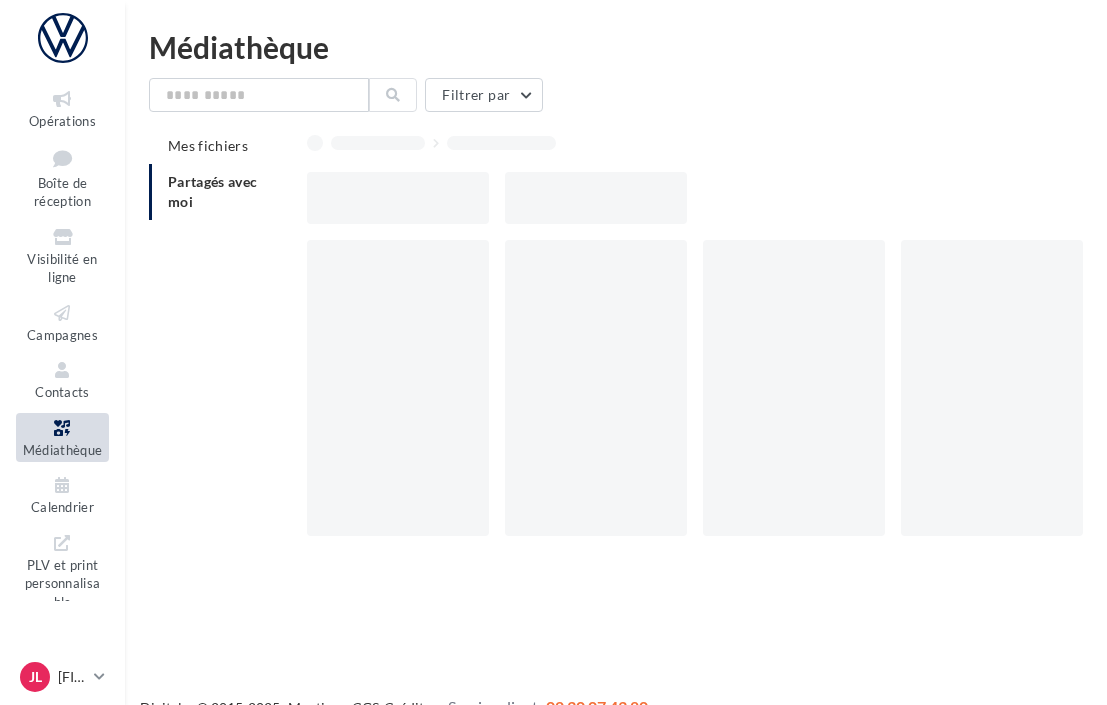 scroll, scrollTop: 0, scrollLeft: 0, axis: both 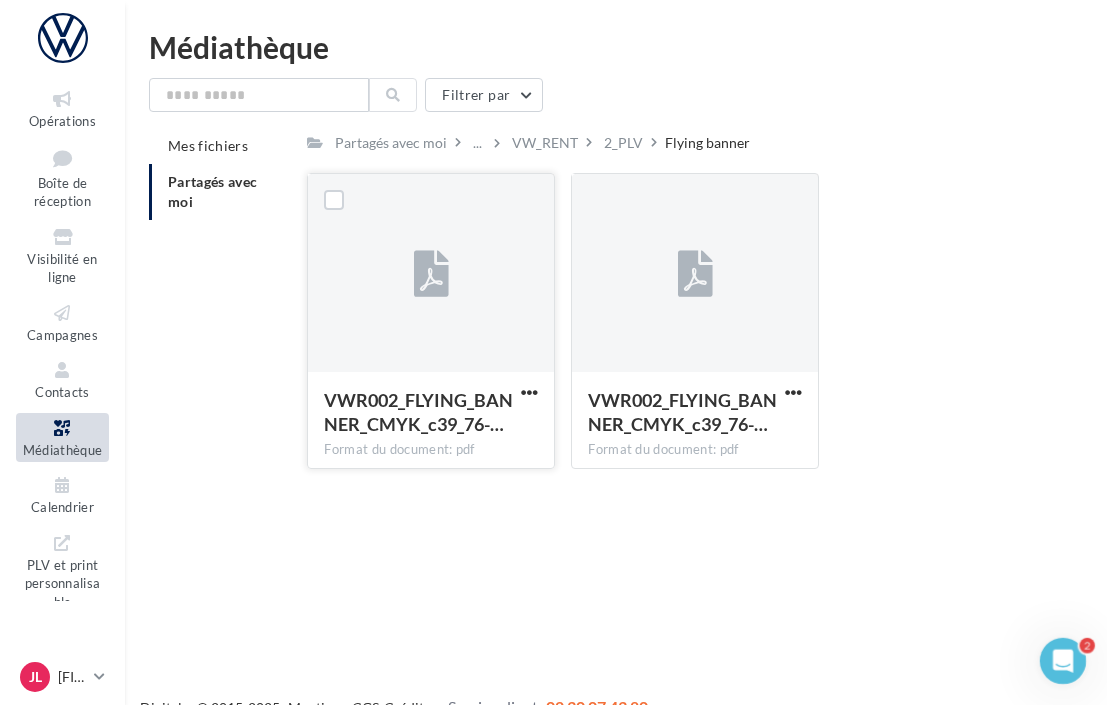 drag, startPoint x: 448, startPoint y: 287, endPoint x: 366, endPoint y: 299, distance: 82.8734 